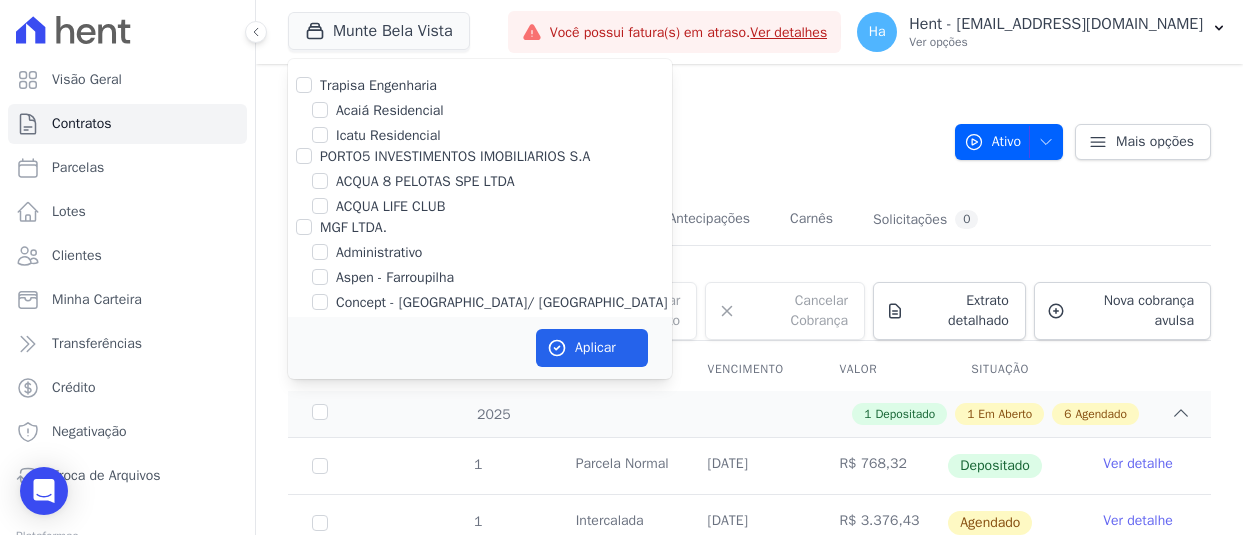 type 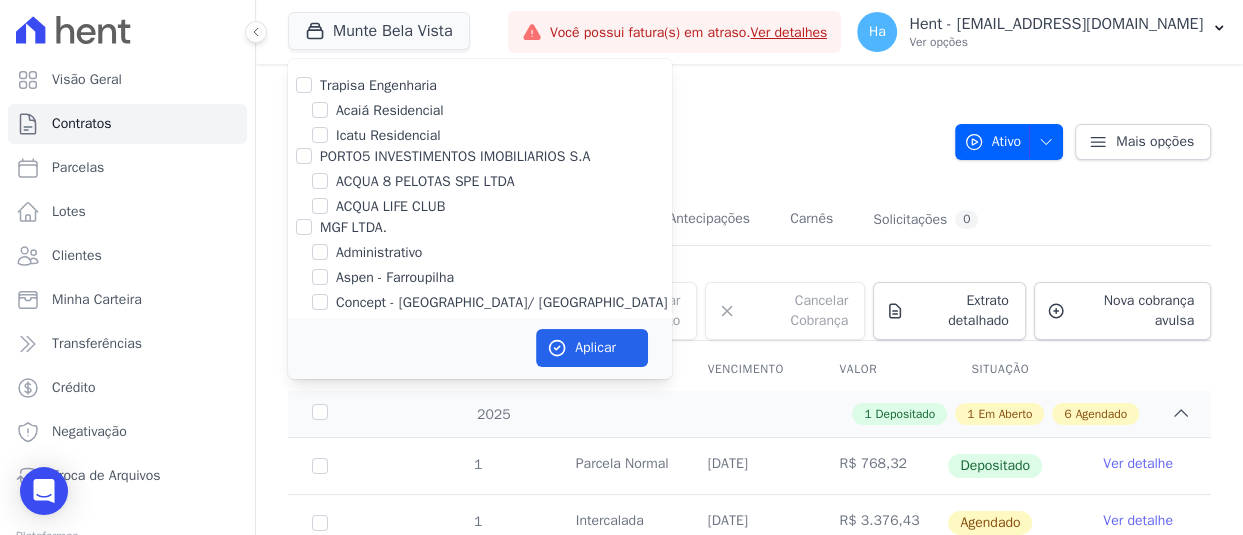 scroll, scrollTop: 10335, scrollLeft: 0, axis: vertical 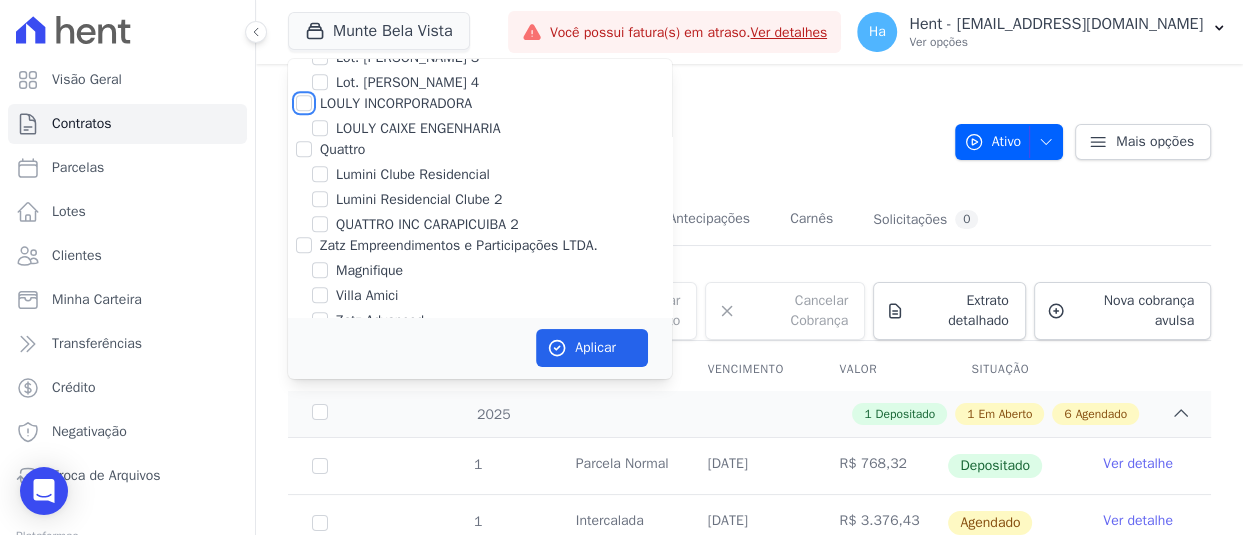 click on "LOULY INCORPORADORA" at bounding box center (304, 103) 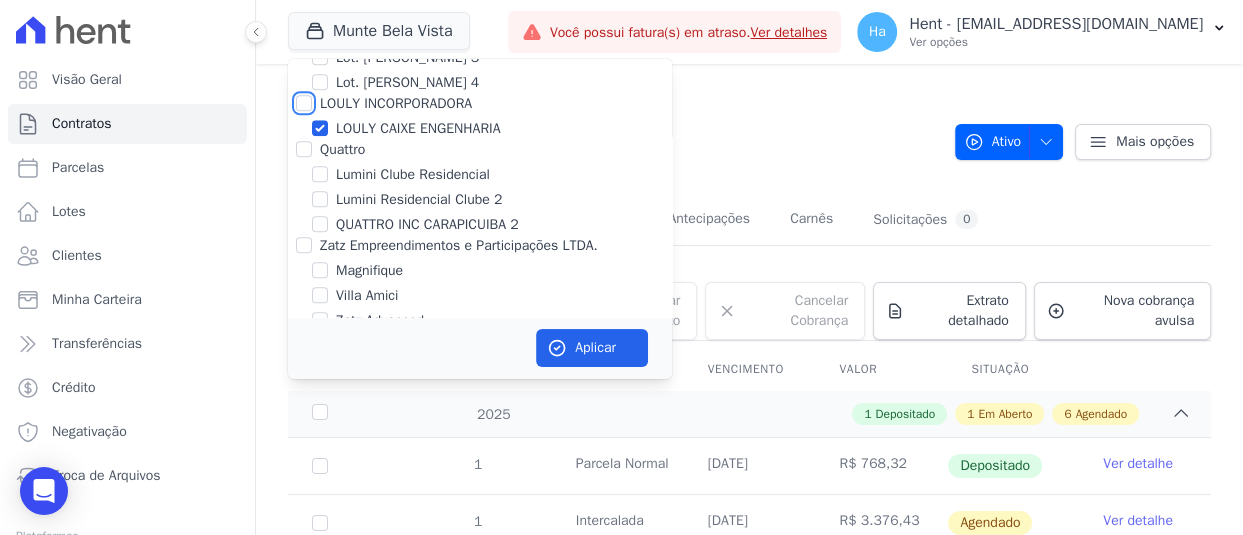 checkbox on "true" 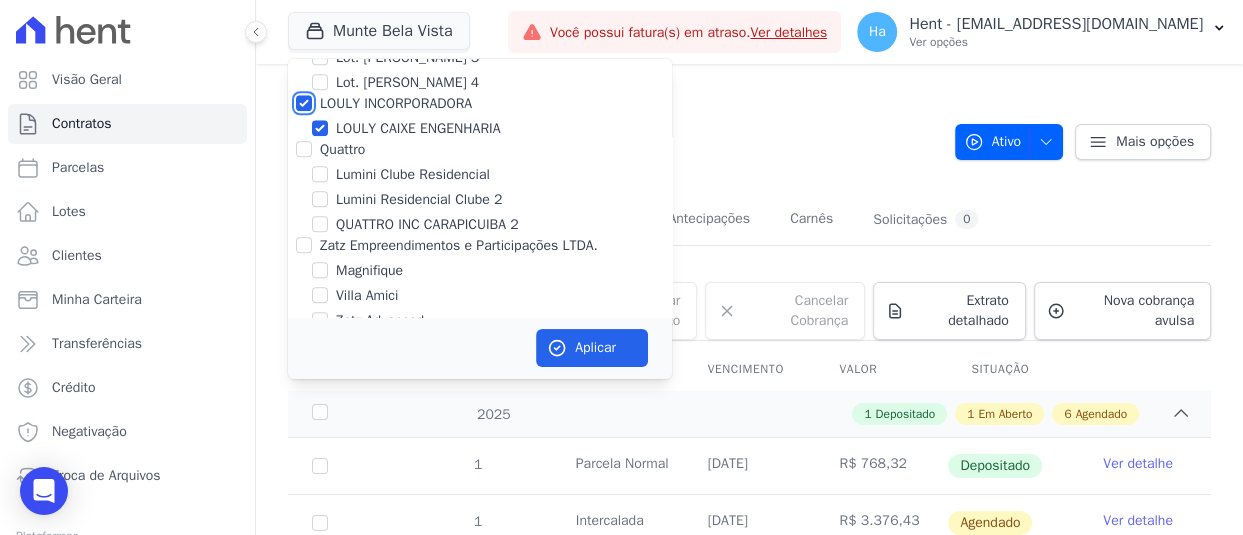 checkbox on "true" 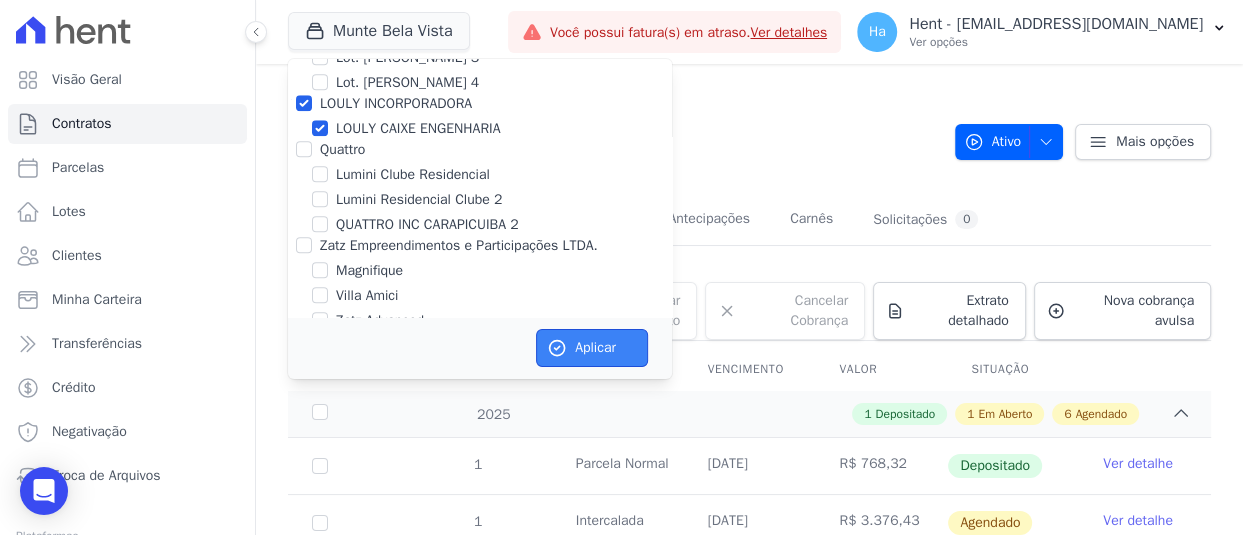 click on "Aplicar" at bounding box center (592, 348) 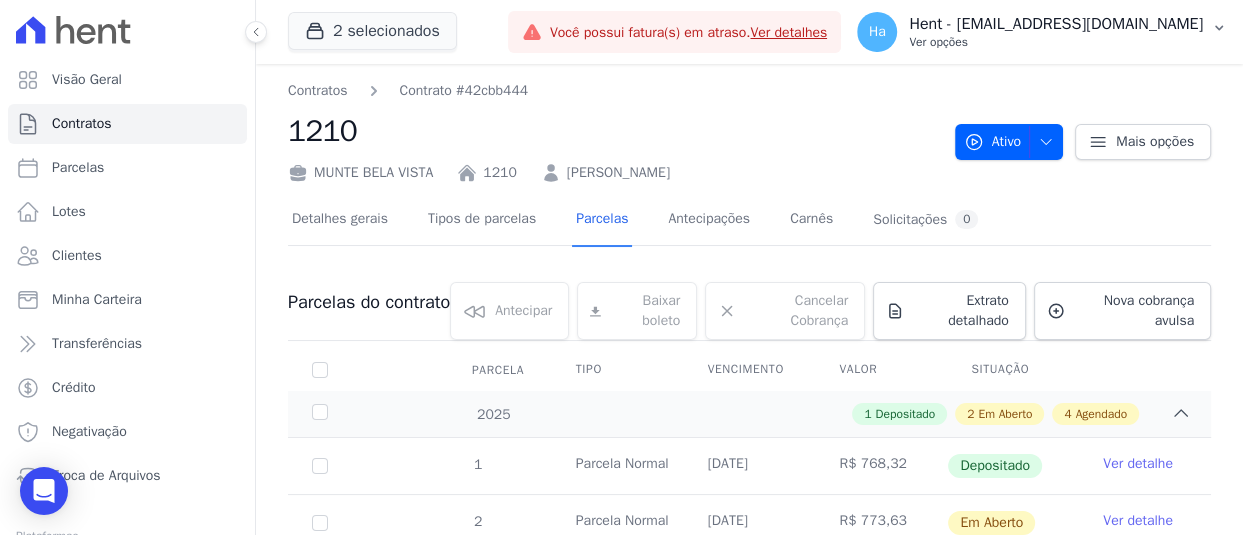 click on "Hent -  [EMAIL_ADDRESS][DOMAIN_NAME]" at bounding box center (1056, 24) 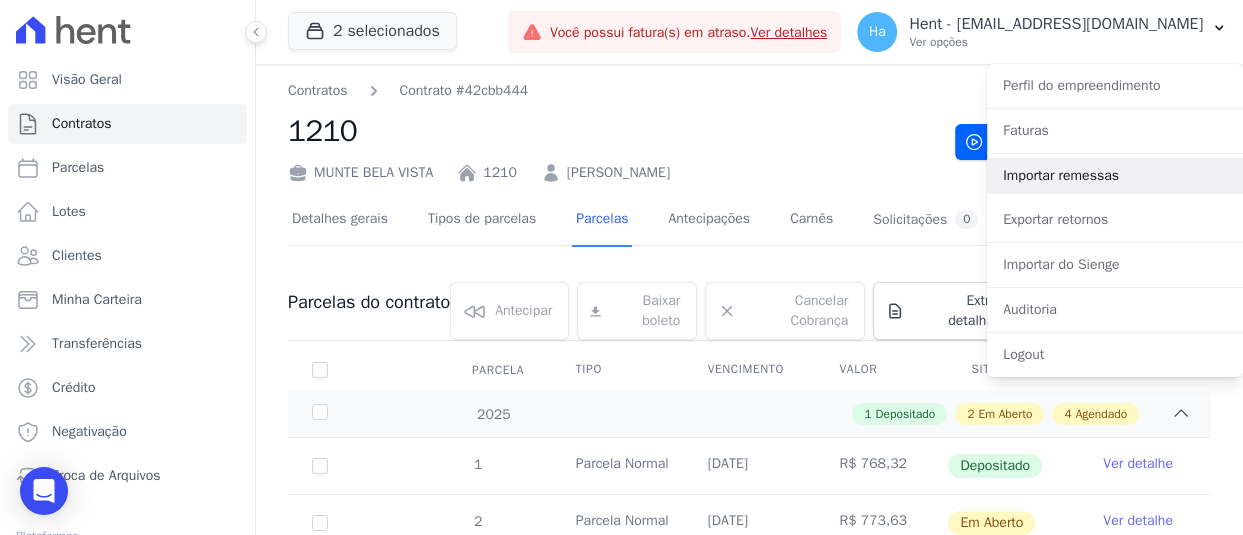 click on "Importar remessas" at bounding box center (1115, 176) 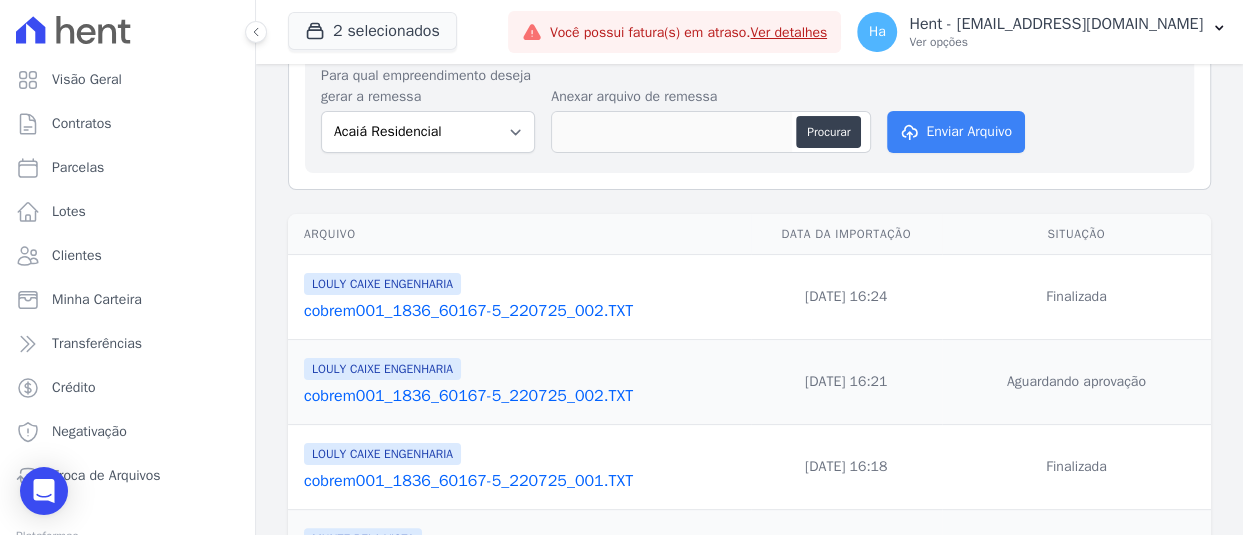 scroll, scrollTop: 300, scrollLeft: 0, axis: vertical 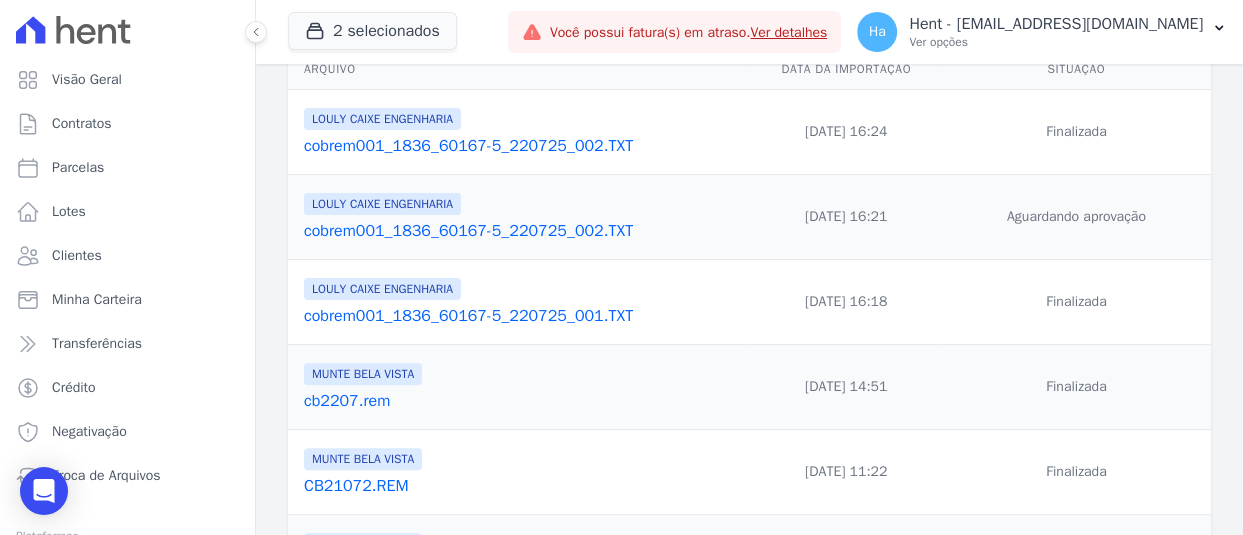 click on "cobrem001_1836_60167-5_220725_001.TXT" at bounding box center (523, 316) 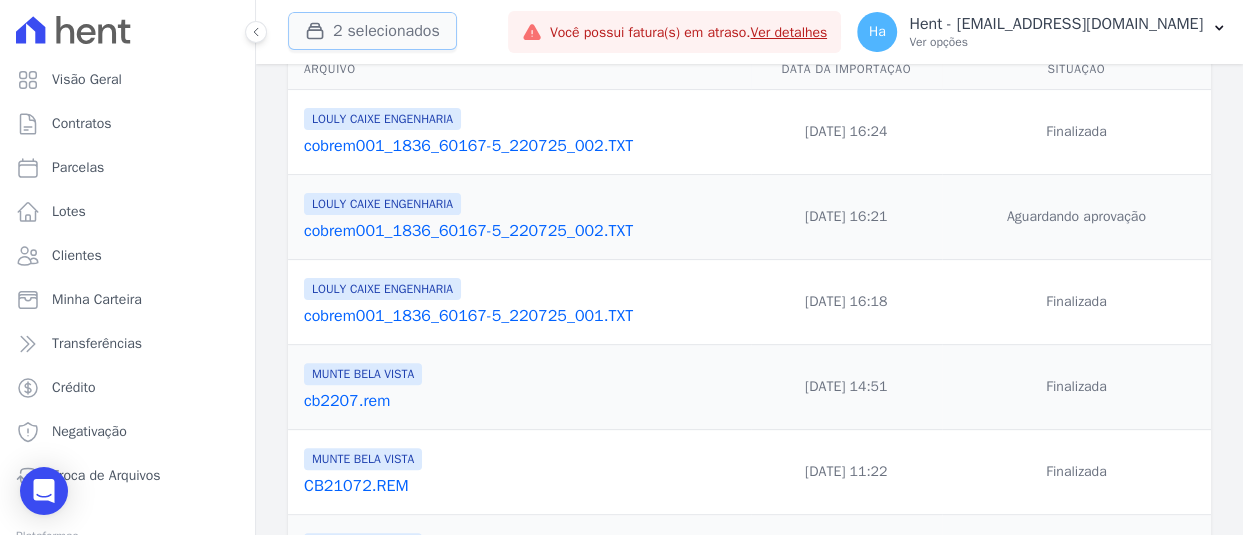 click on "2 selecionados" at bounding box center (372, 31) 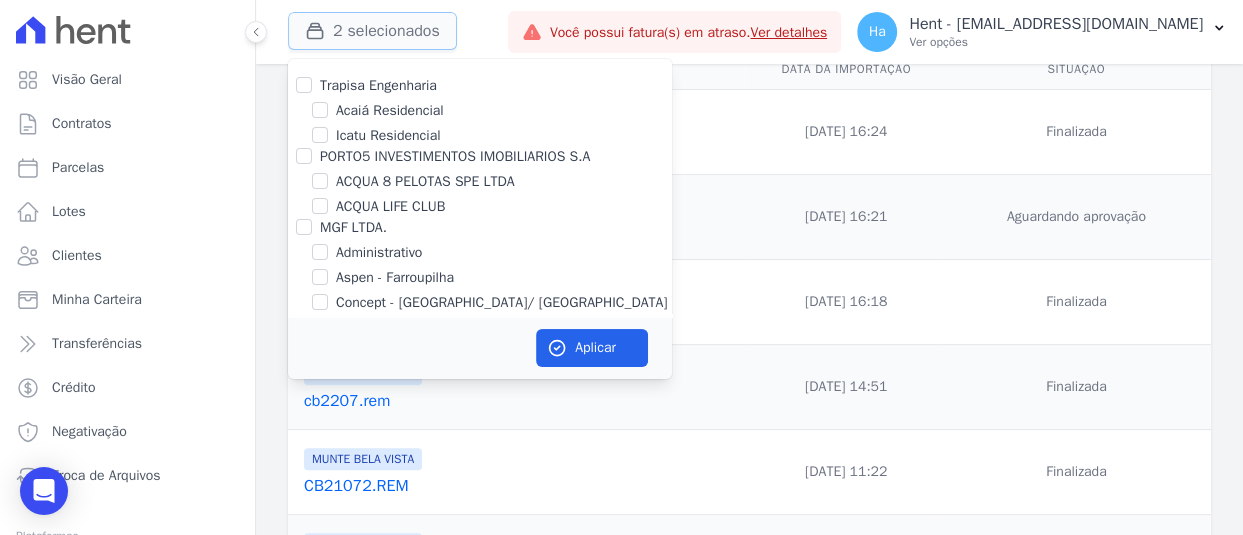 type 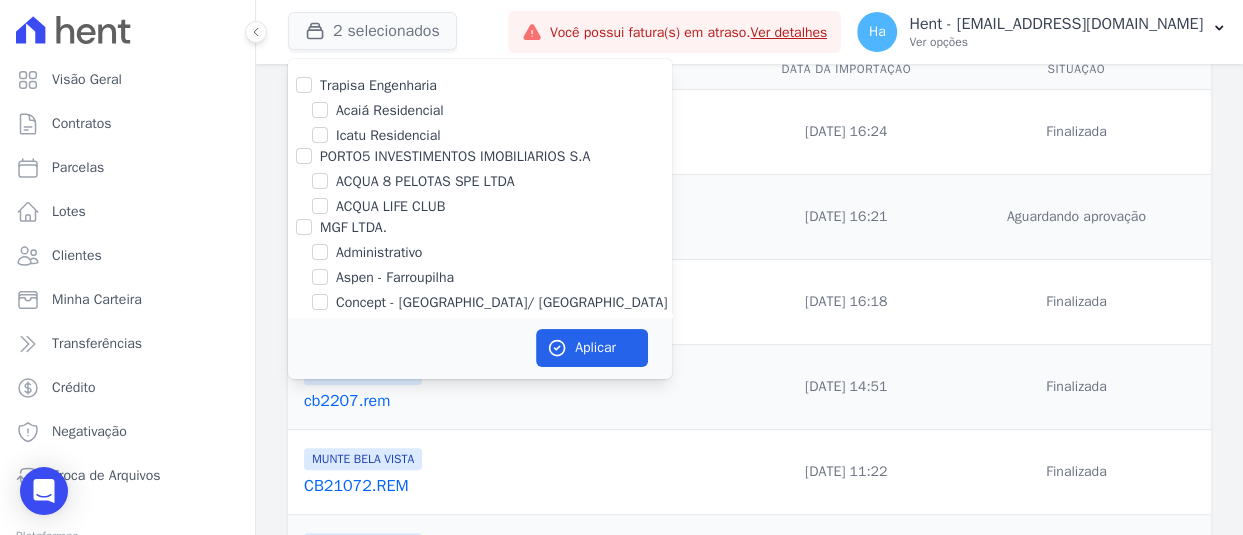 scroll, scrollTop: 11730, scrollLeft: 0, axis: vertical 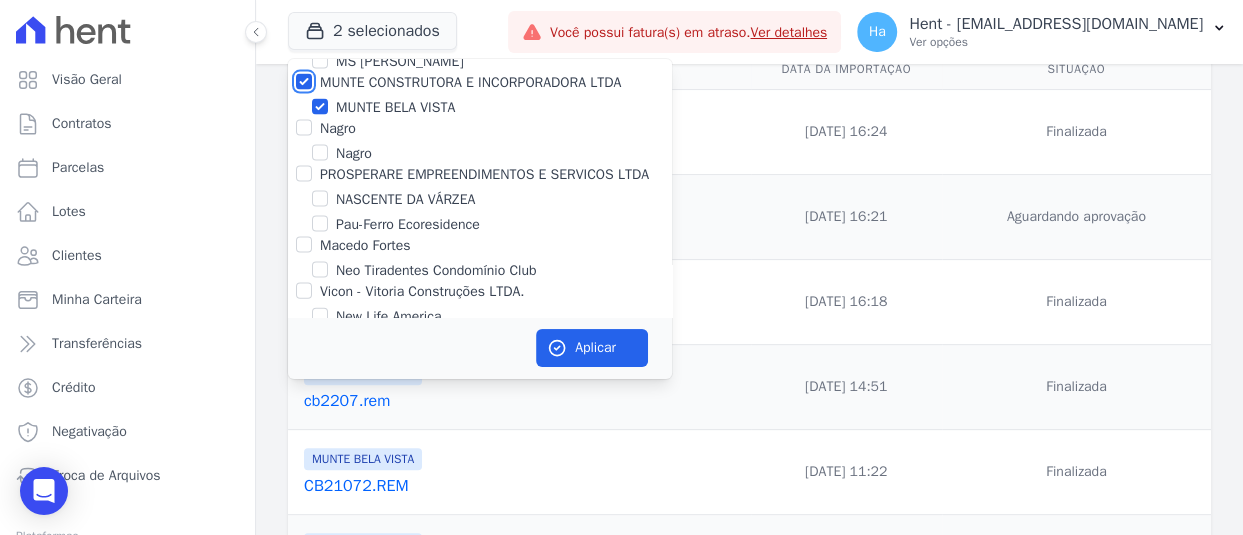 click on "MUNTE CONSTRUTORA E INCORPORADORA LTDA" at bounding box center [304, 82] 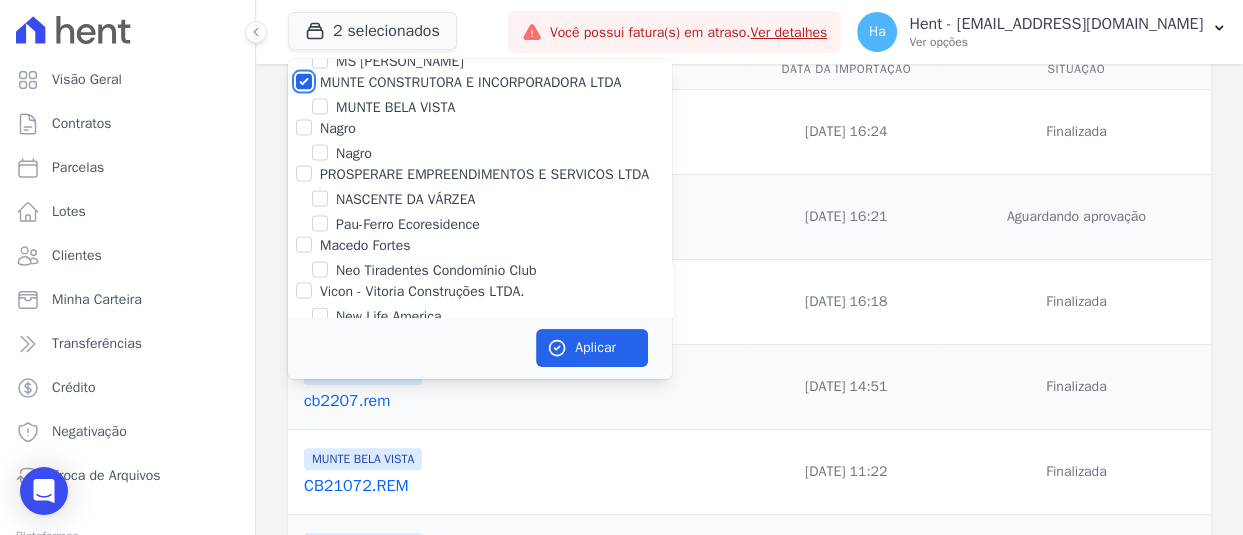 checkbox on "false" 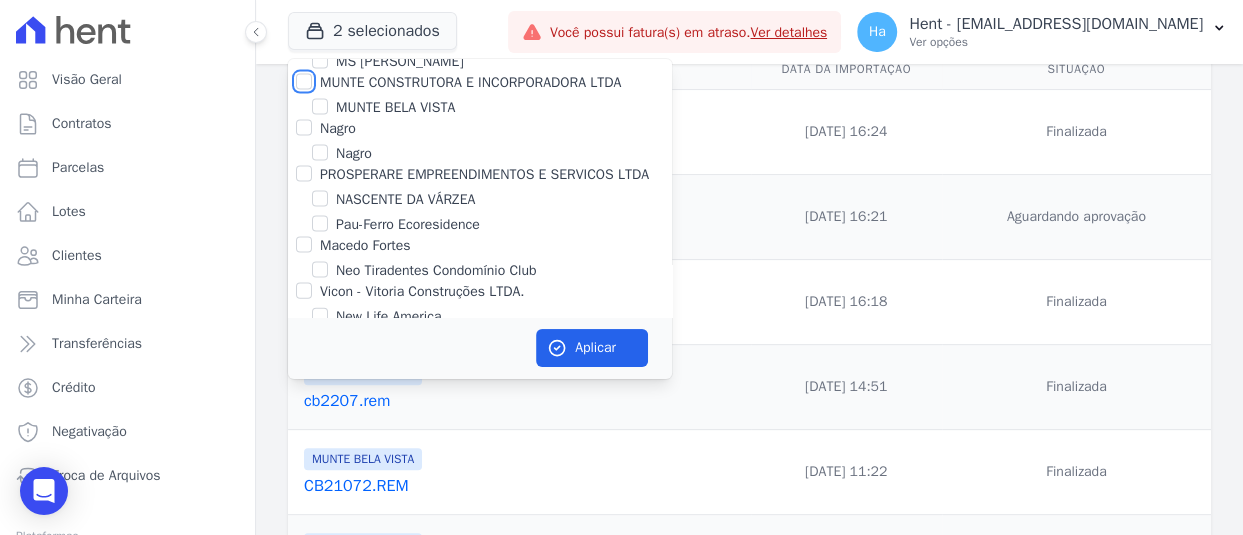 checkbox on "false" 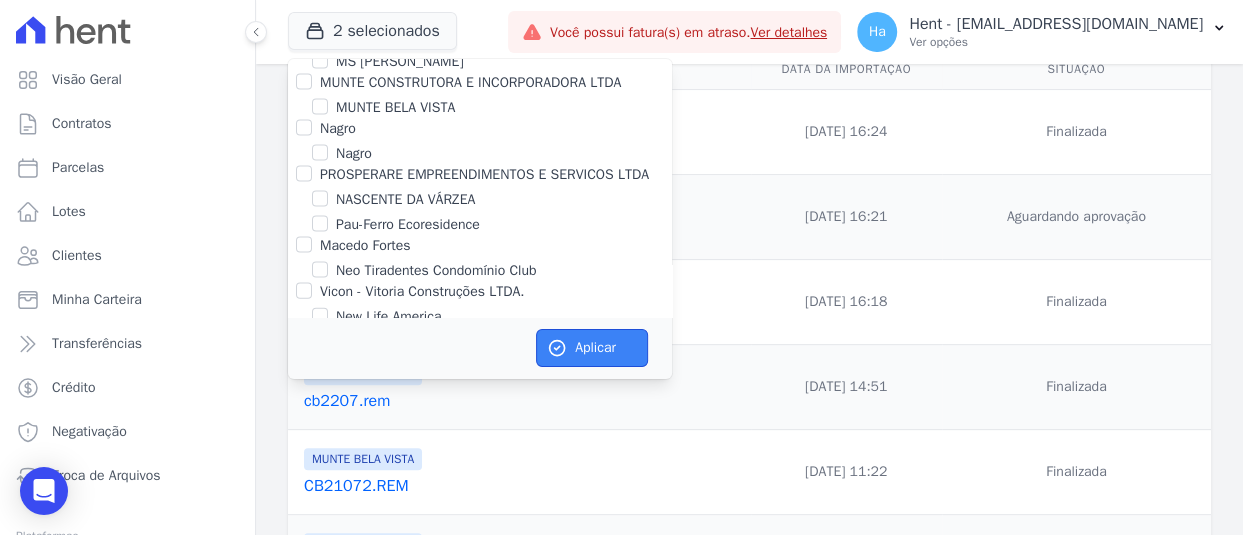 click on "Aplicar" at bounding box center [592, 348] 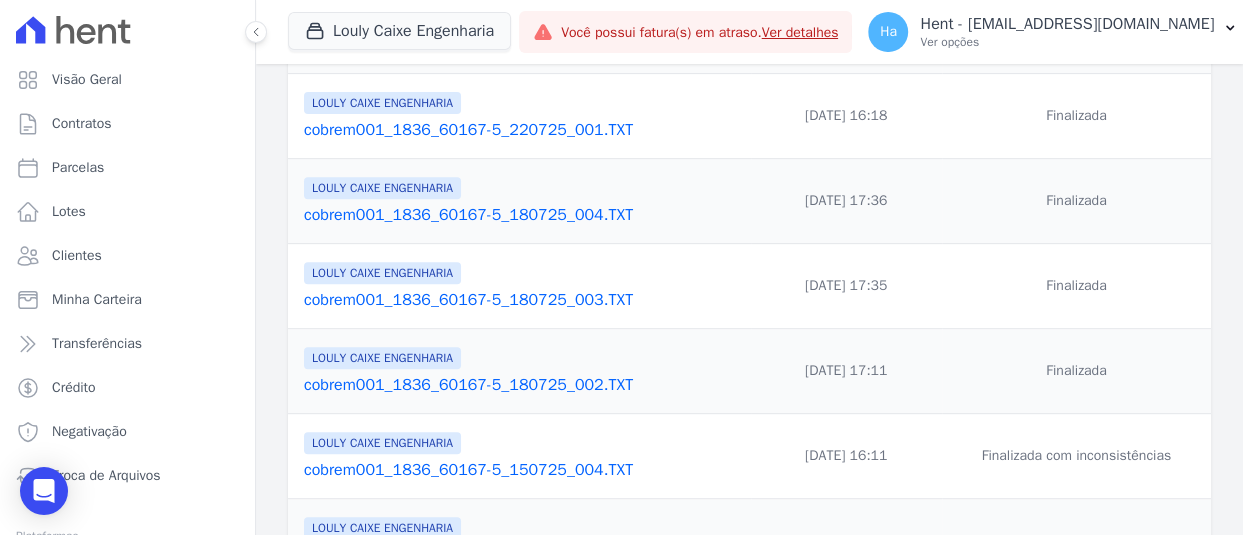 scroll, scrollTop: 500, scrollLeft: 0, axis: vertical 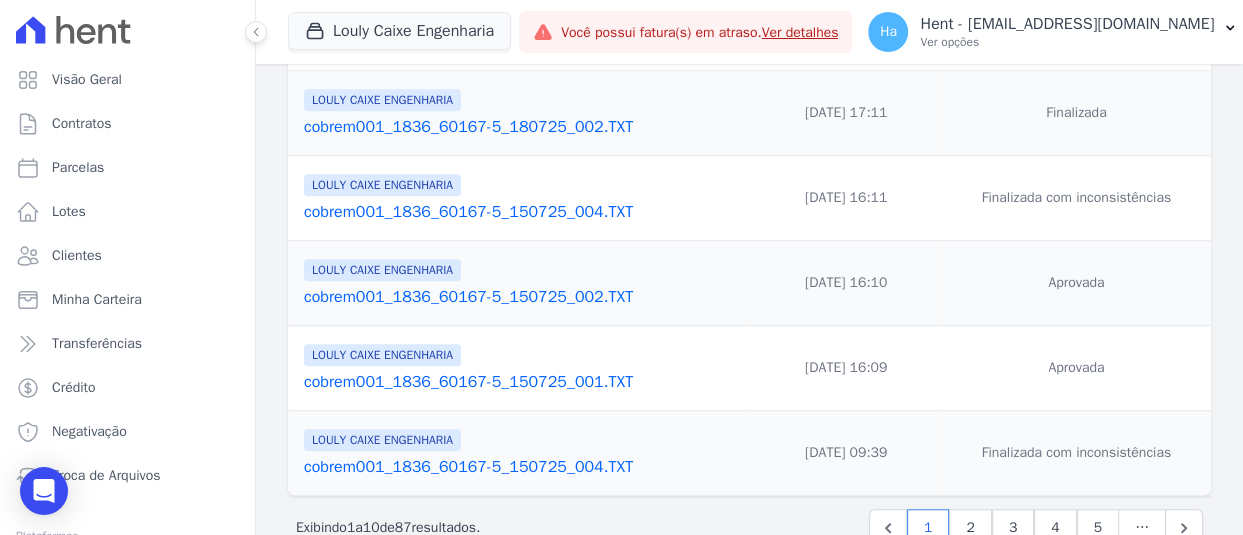 click on "cobrem001_1836_60167-5_150725_004.TXT" at bounding box center [523, 467] 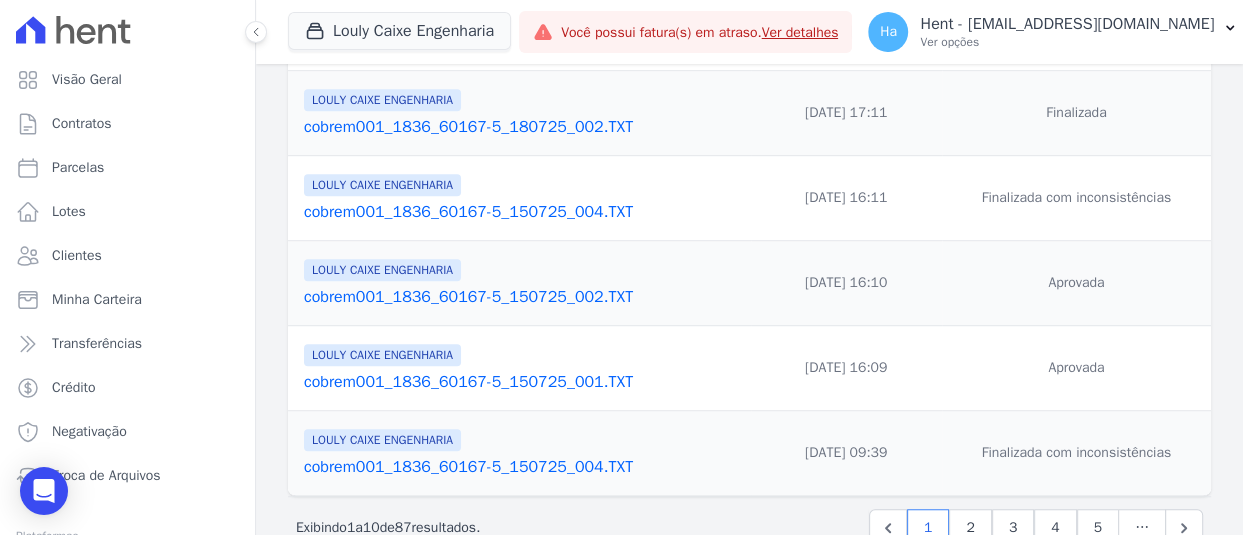 drag, startPoint x: 1218, startPoint y: 2, endPoint x: 764, endPoint y: 114, distance: 467.61096 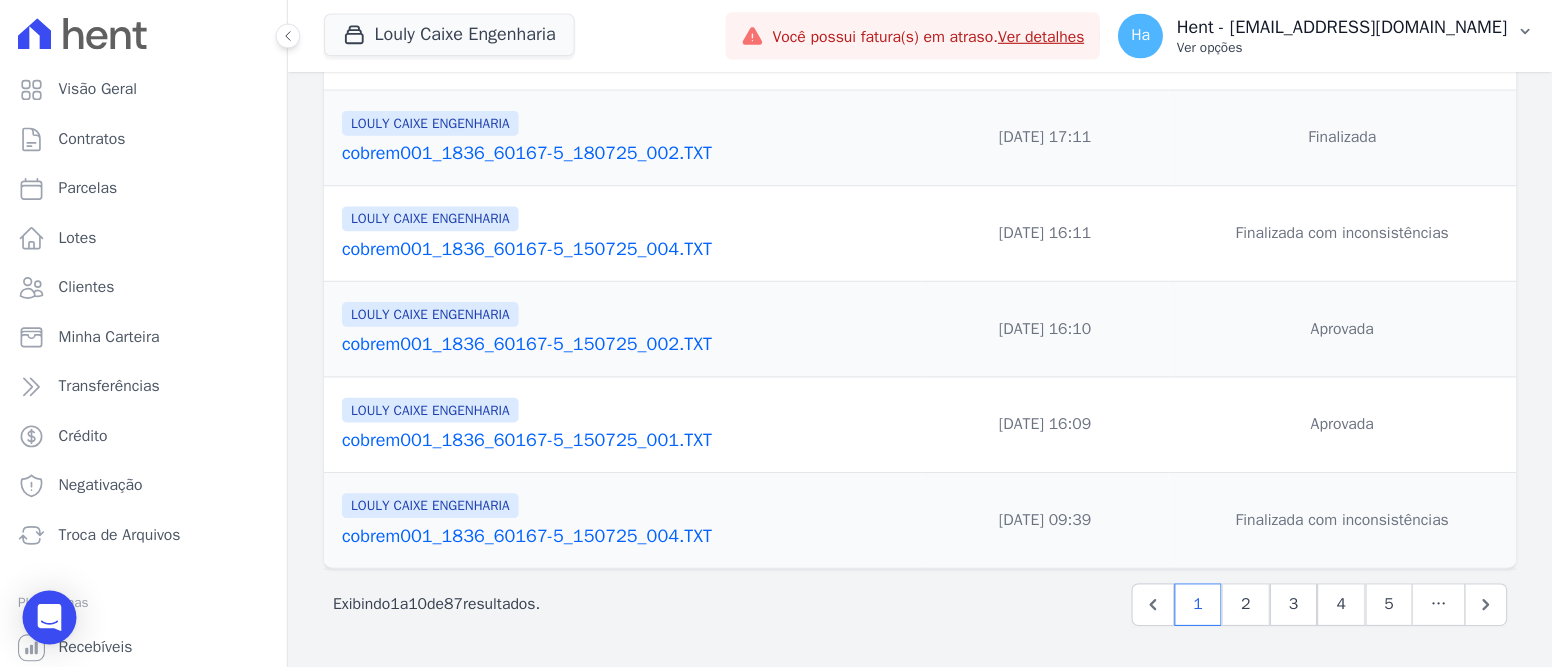 scroll, scrollTop: 677, scrollLeft: 0, axis: vertical 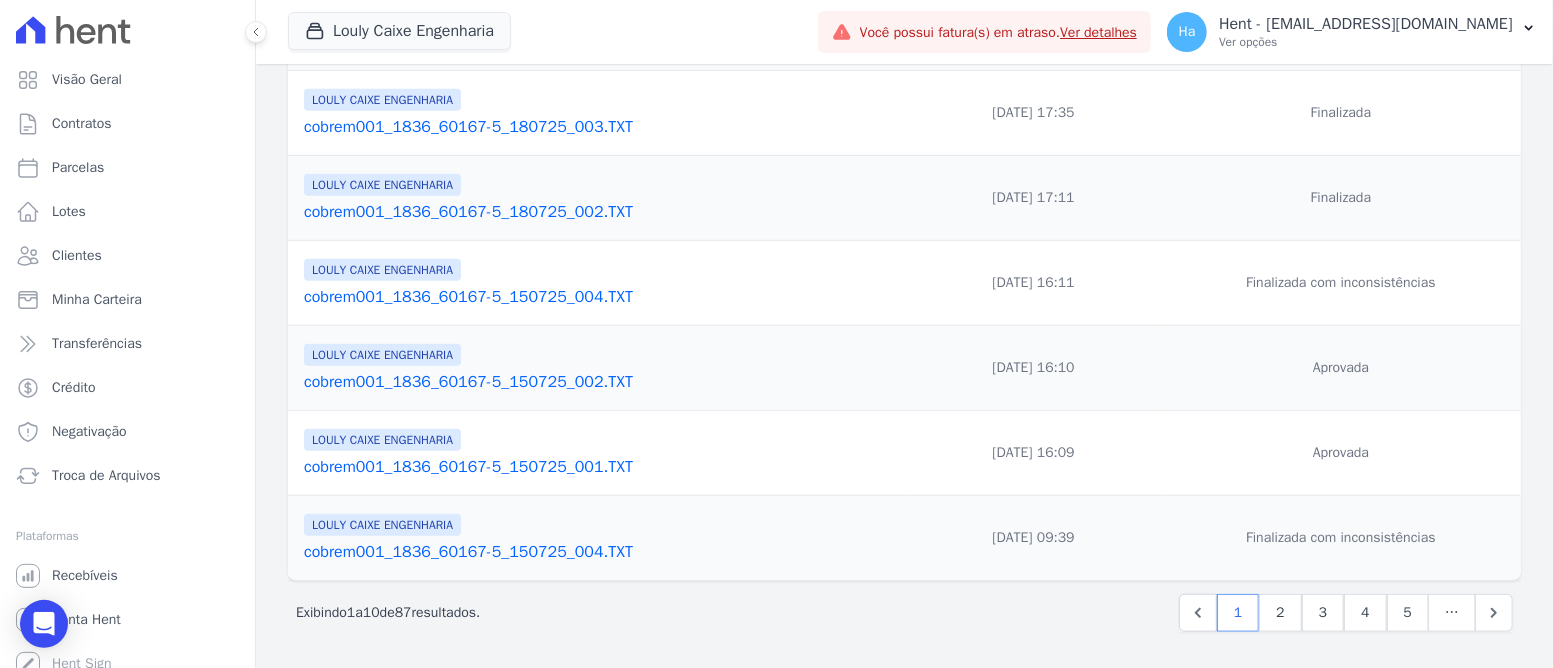 drag, startPoint x: 897, startPoint y: 39, endPoint x: 765, endPoint y: 377, distance: 362.86084 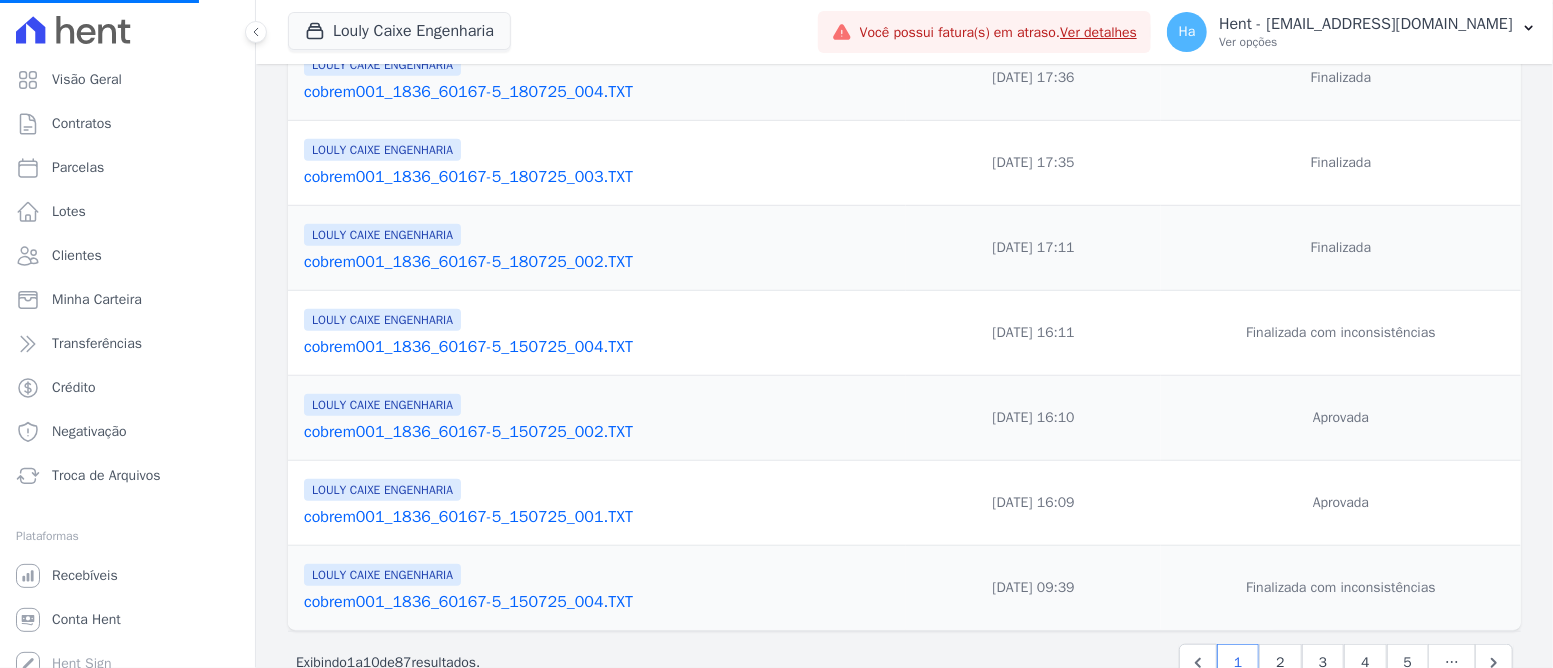 scroll, scrollTop: 606, scrollLeft: 0, axis: vertical 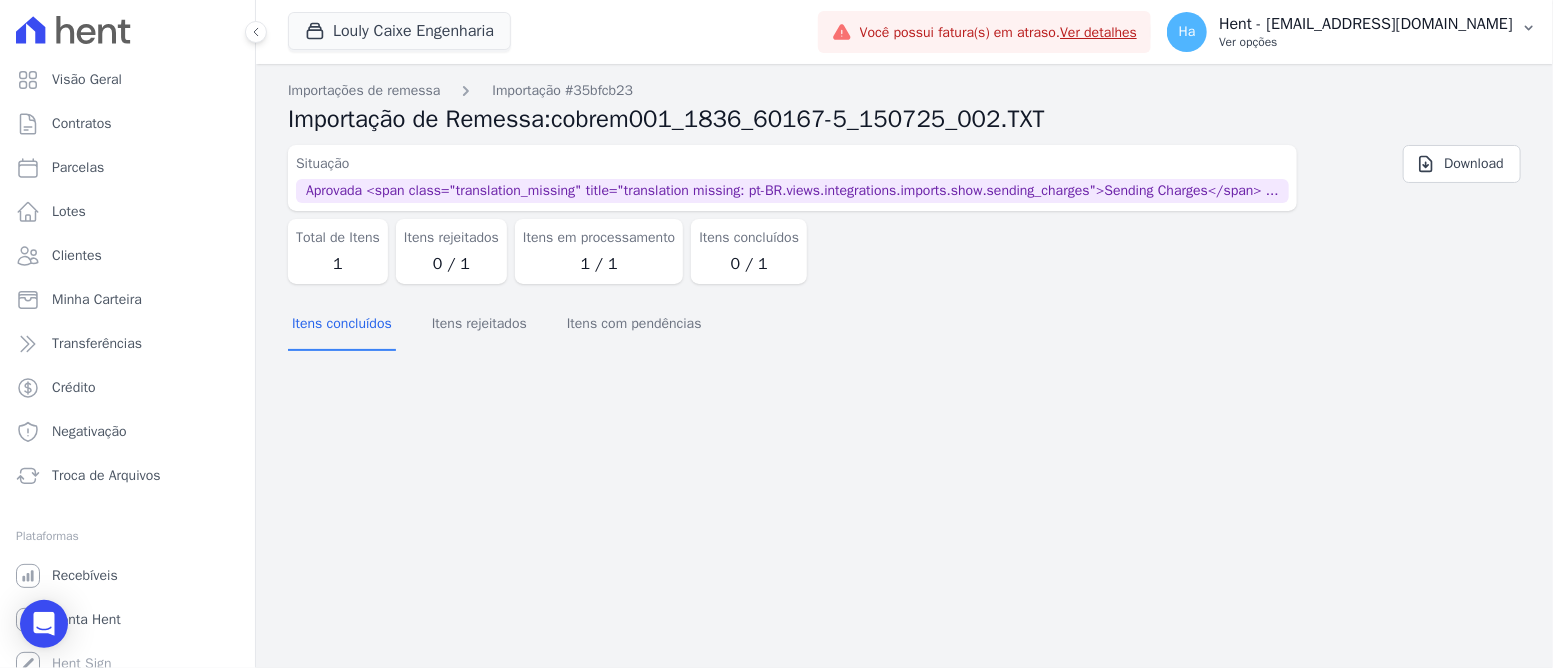 click on "Ver opções" at bounding box center [1366, 42] 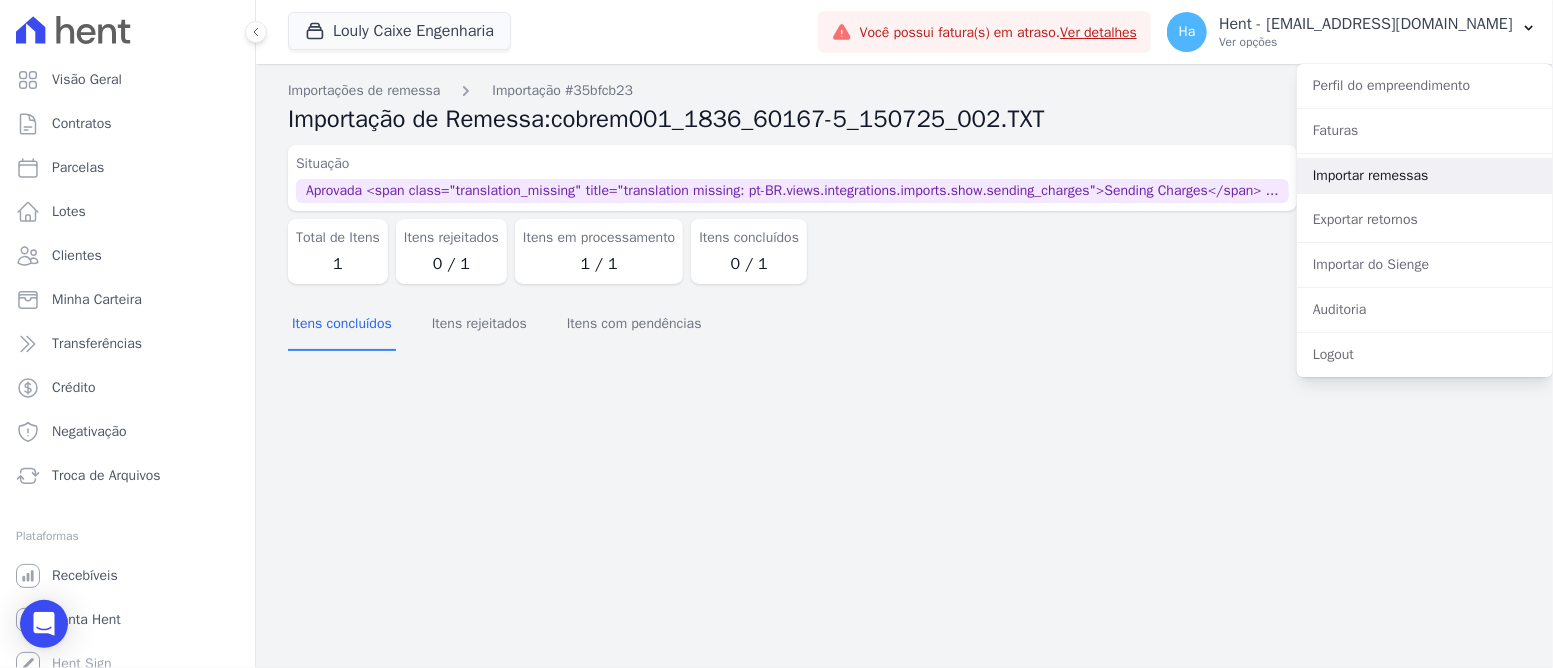 click on "Importar remessas" at bounding box center (1425, 176) 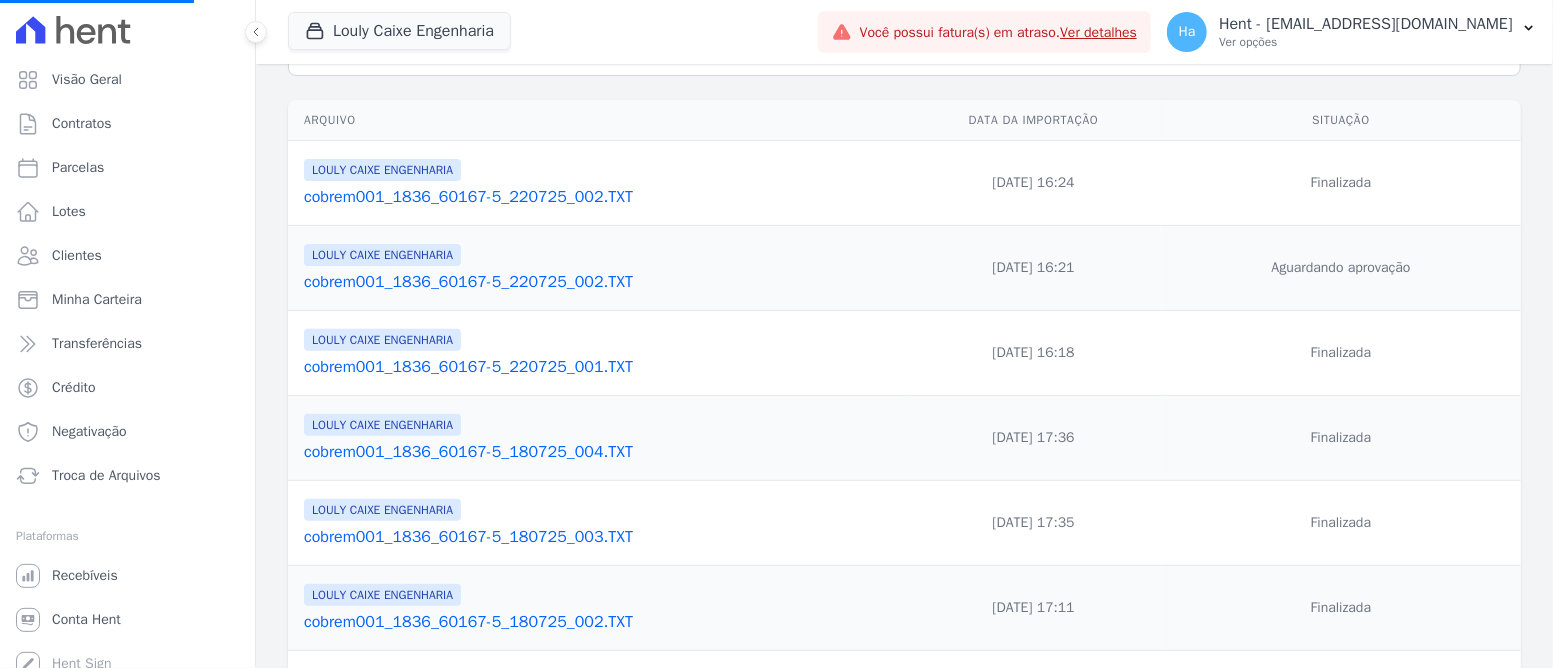scroll, scrollTop: 265, scrollLeft: 0, axis: vertical 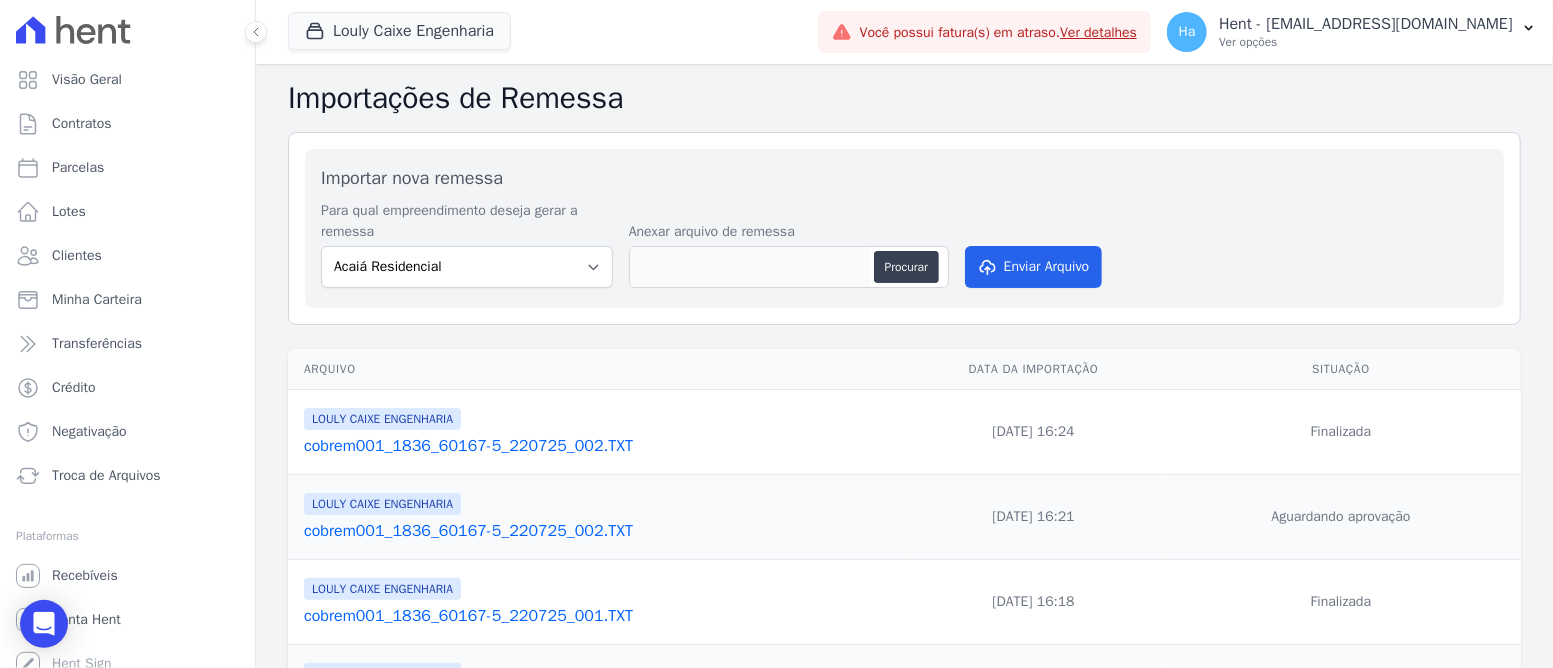 drag, startPoint x: 1551, startPoint y: 264, endPoint x: 1551, endPoint y: 383, distance: 119 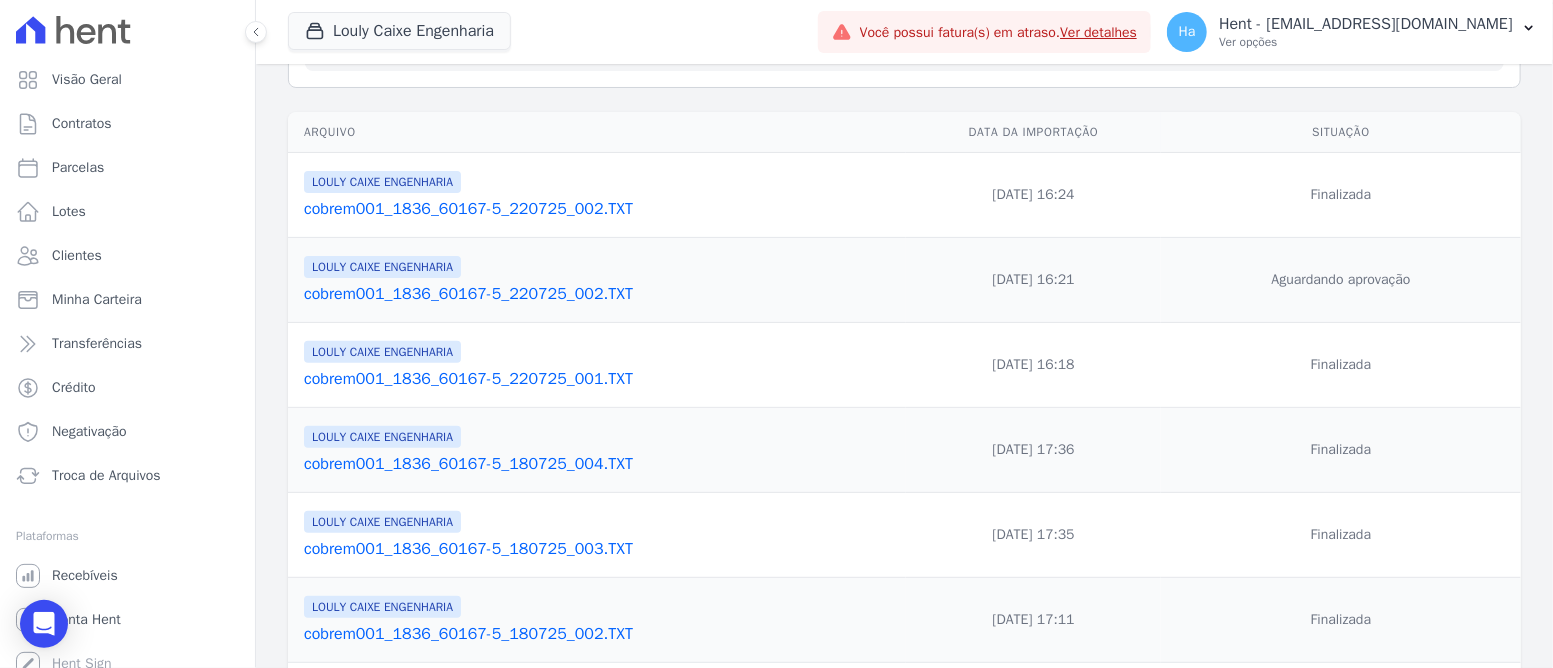 scroll, scrollTop: 284, scrollLeft: 0, axis: vertical 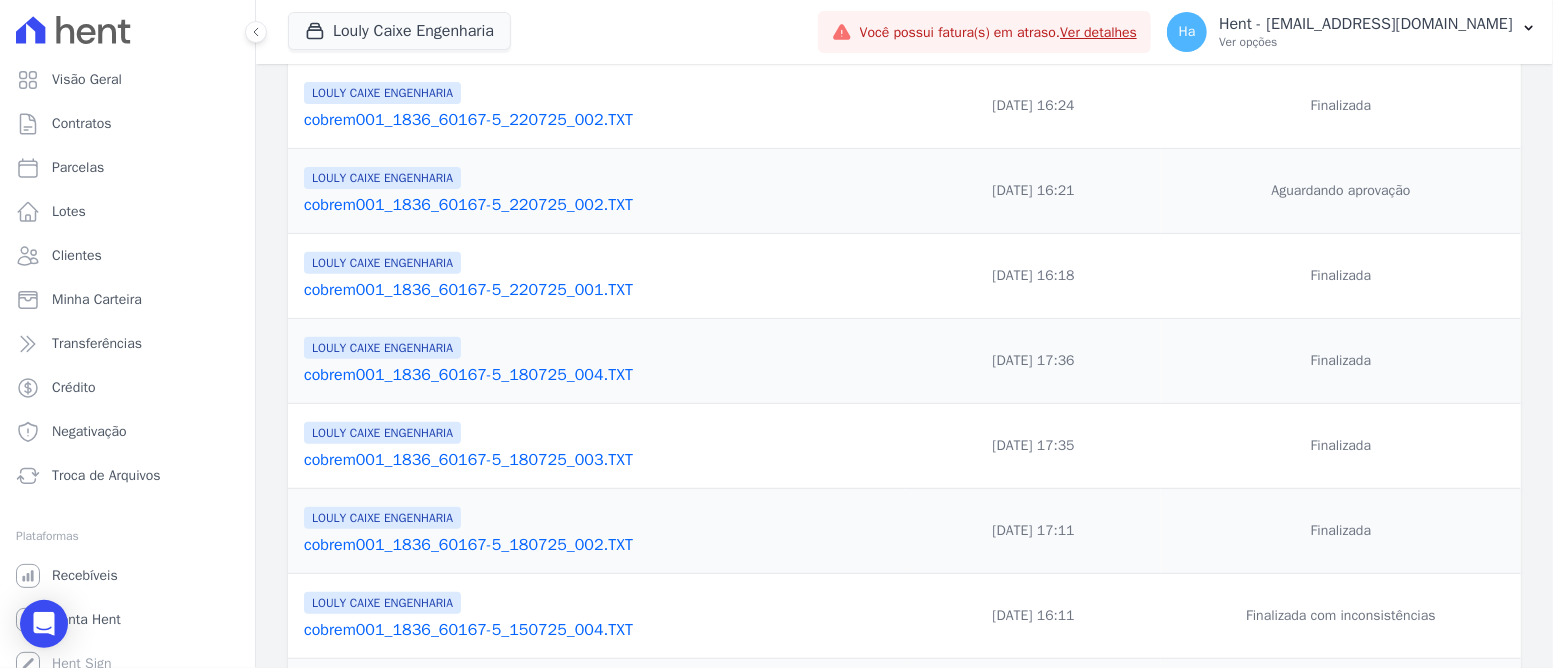 click on "cobrem001_1836_60167-5_220725_001.TXT" at bounding box center [601, 290] 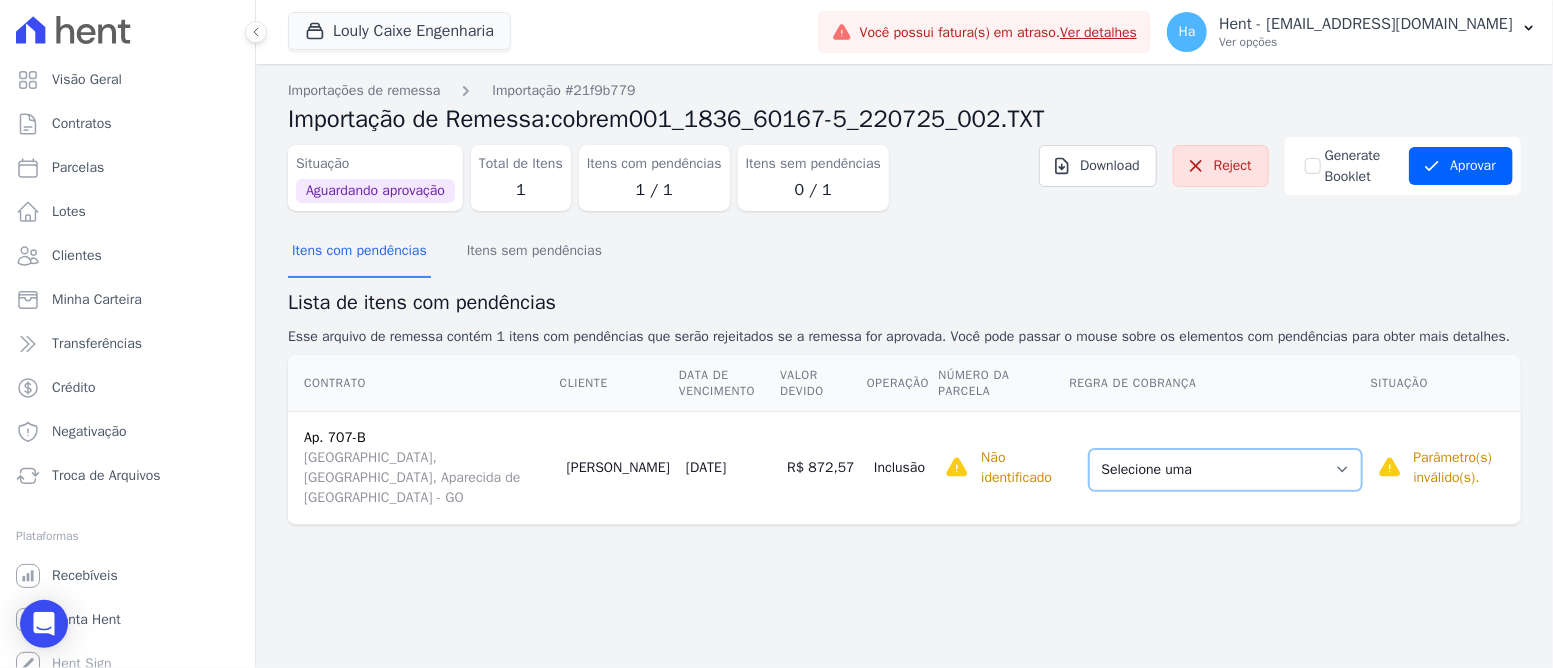 click on "Selecione uma
Nova Parcela Avulsa
Parcela Avulsa Existente
Parcela Normal (25 X R$ 1.021,01)
Intercalada (3 X R$ 1.000,00)
Sinal (3 X R$ 5.105,06)
Parcela Normal (1 X R$ 10.496,00)
Parcela Normal (7 X R$ 851,70)" at bounding box center (1225, 470) 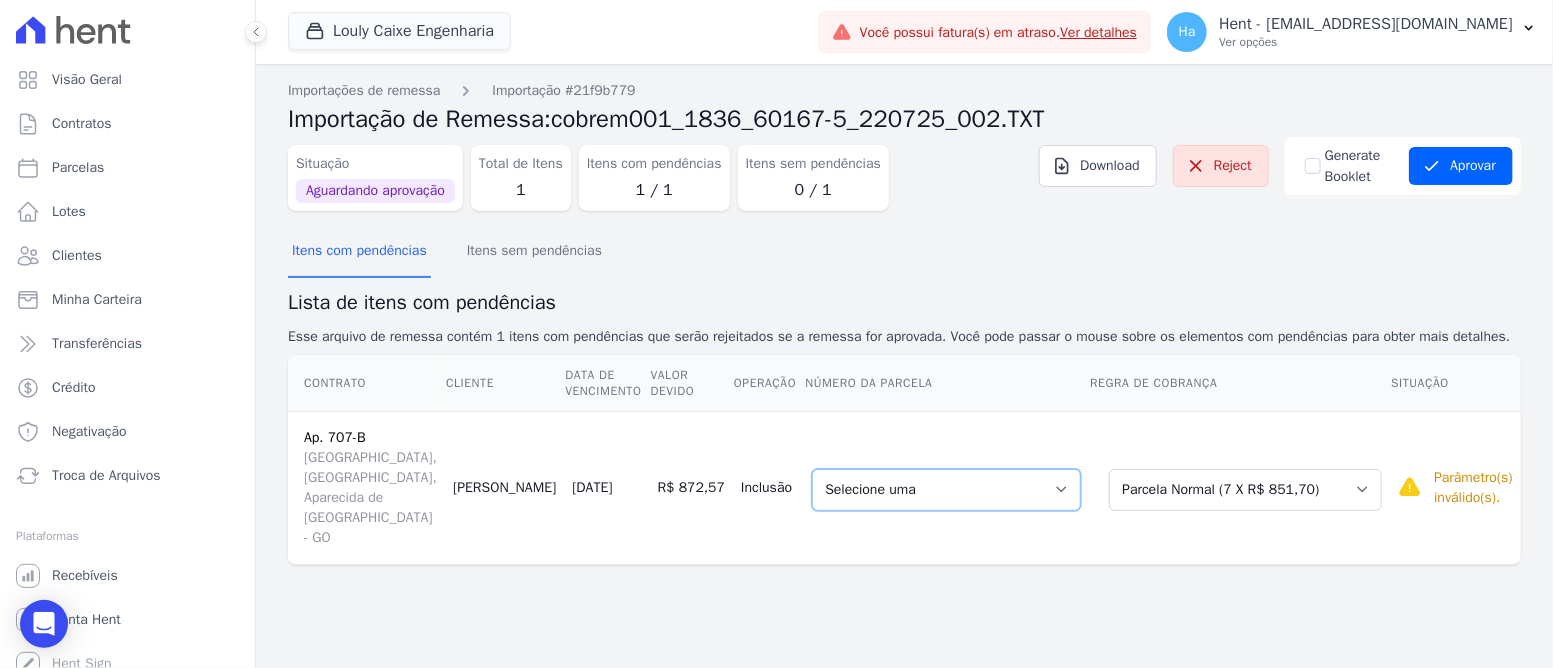 click on "Selecione uma
6 - 15/08/2025 - R$ 851,70 - Agendado
7 - 15/09/2025 - R$ 851,70 - Agendado" at bounding box center (946, 490) 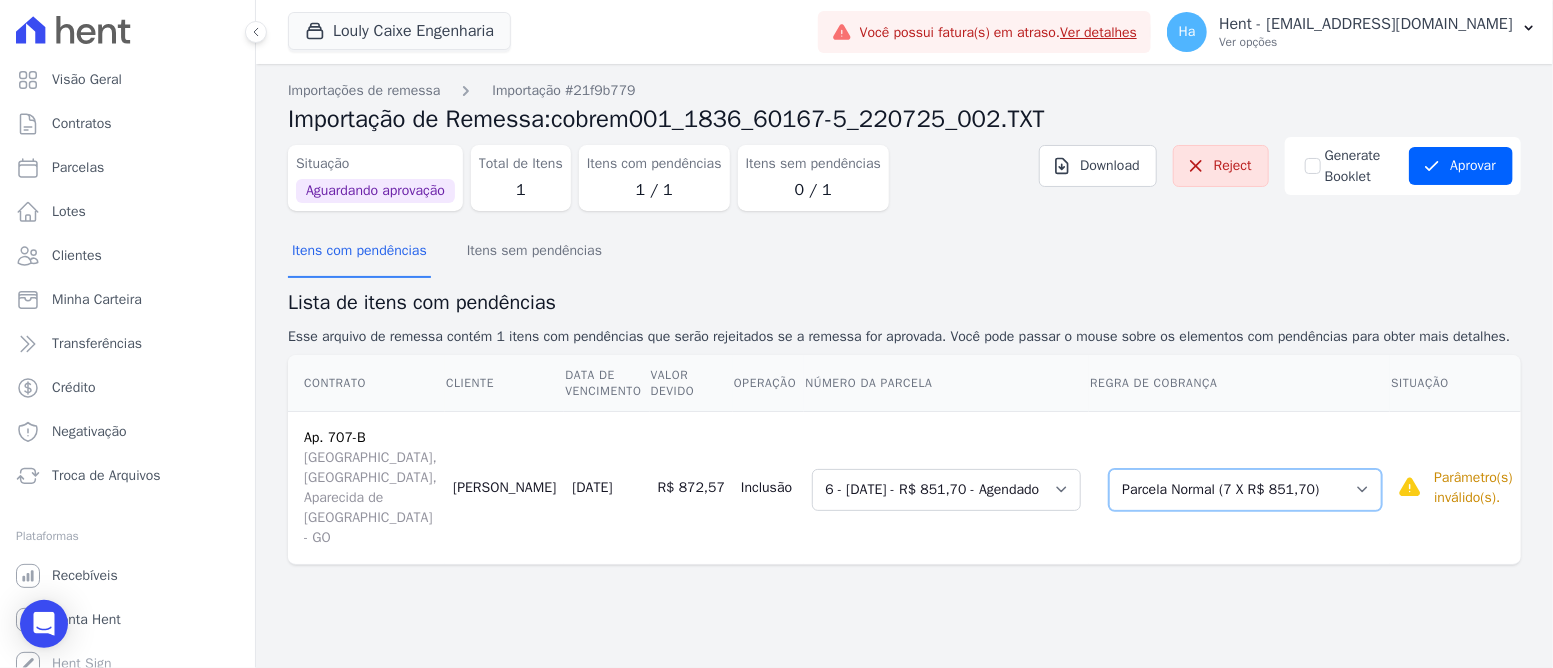 click on "Selecione uma
Nova Parcela Avulsa
Parcela Avulsa Existente
Parcela Normal (25 X R$ 1.021,01)
Intercalada (3 X R$ 1.000,00)
Sinal (3 X R$ 5.105,06)
Parcela Normal (1 X R$ 10.496,00)
Parcela Normal (7 X R$ 851,70)" at bounding box center [1245, 490] 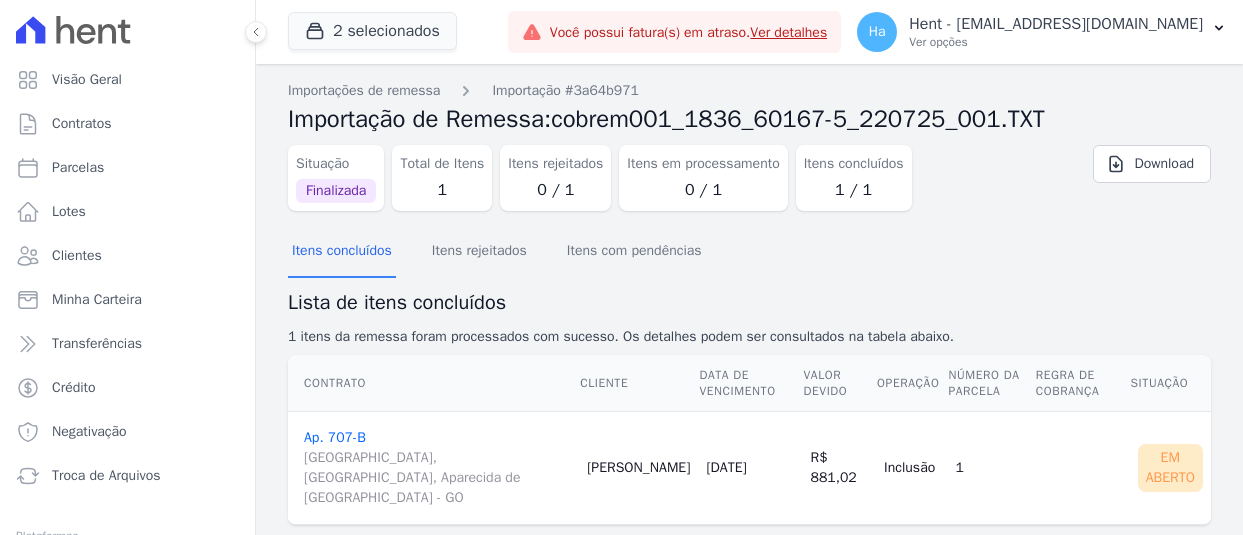 scroll, scrollTop: 0, scrollLeft: 0, axis: both 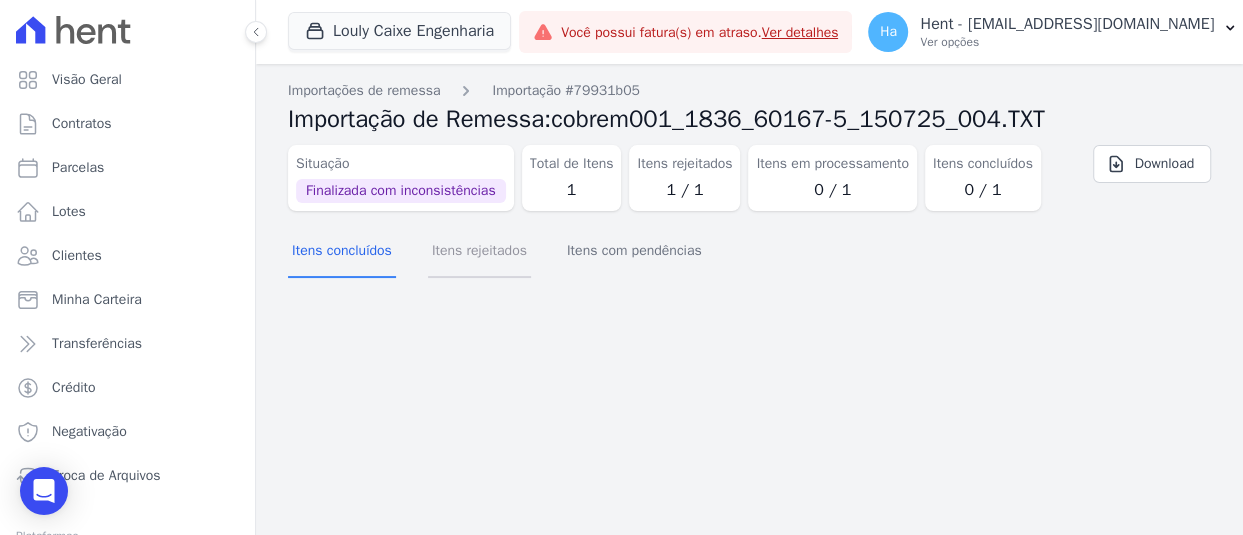 click on "Itens rejeitados" at bounding box center [479, 252] 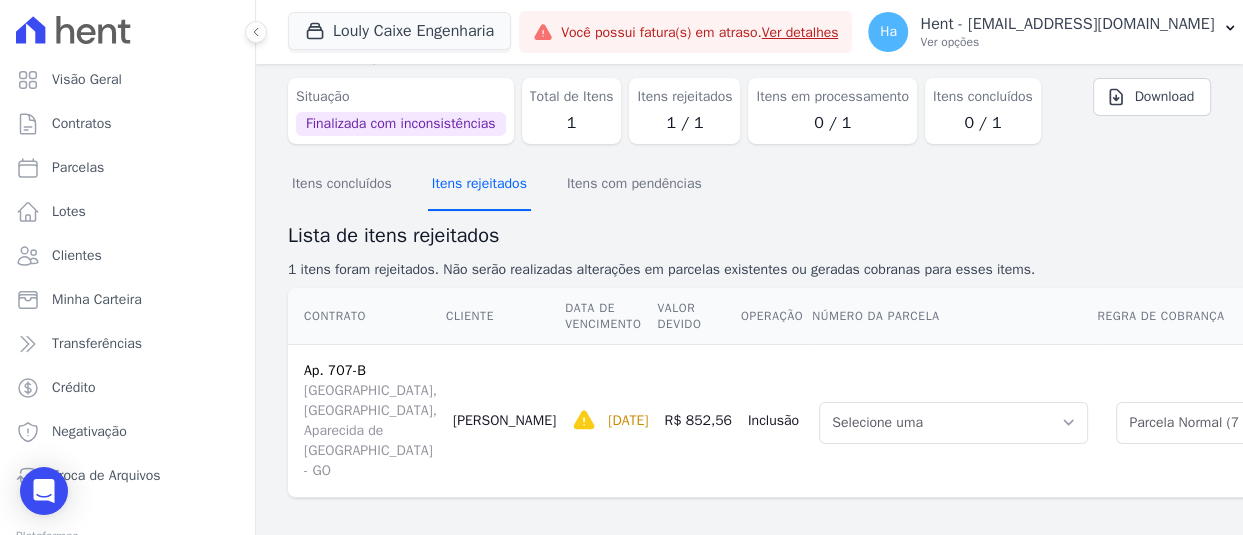 scroll, scrollTop: 245, scrollLeft: 0, axis: vertical 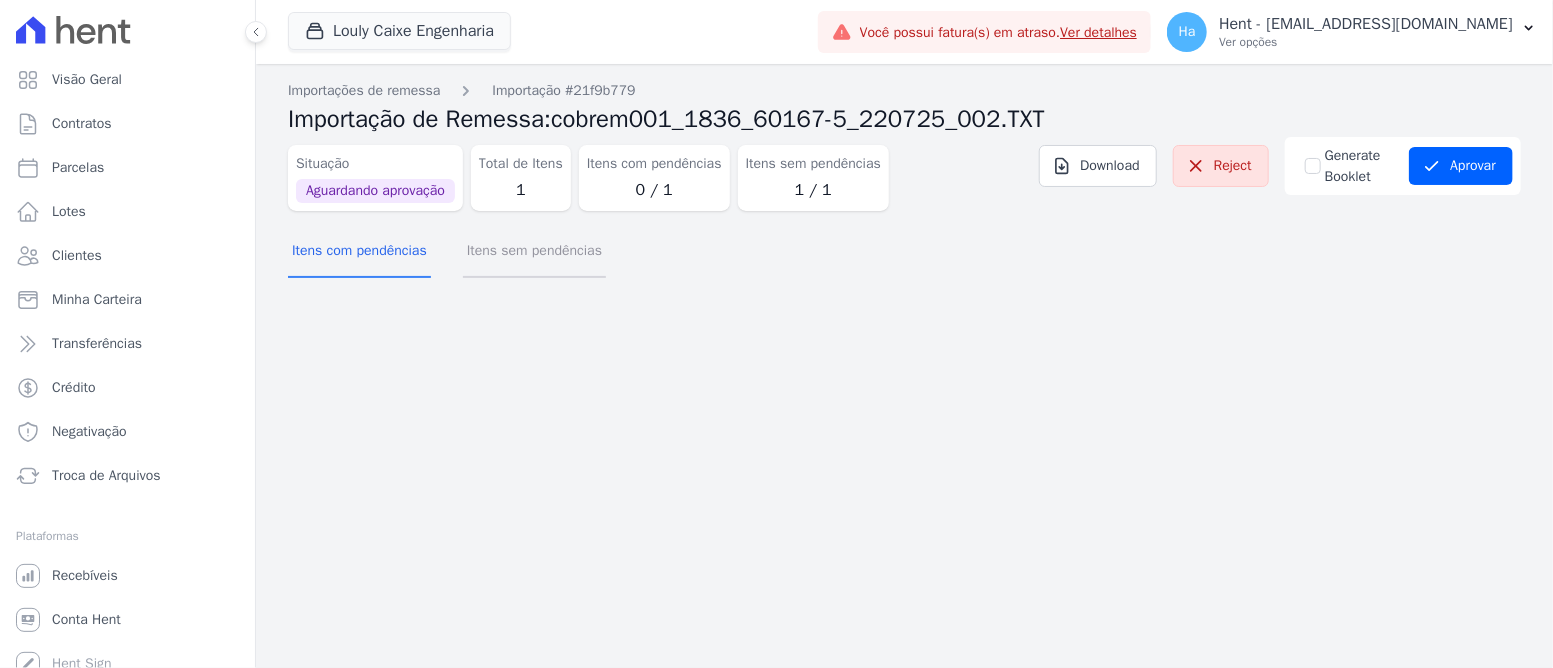 click on "Itens sem pendências" at bounding box center (534, 252) 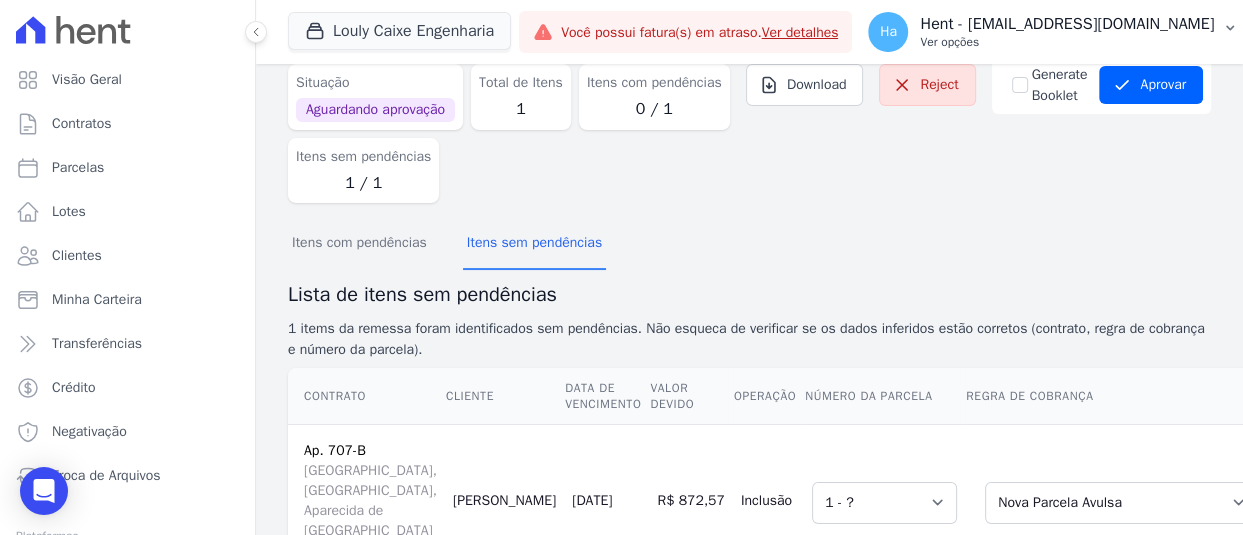 scroll, scrollTop: 200, scrollLeft: 0, axis: vertical 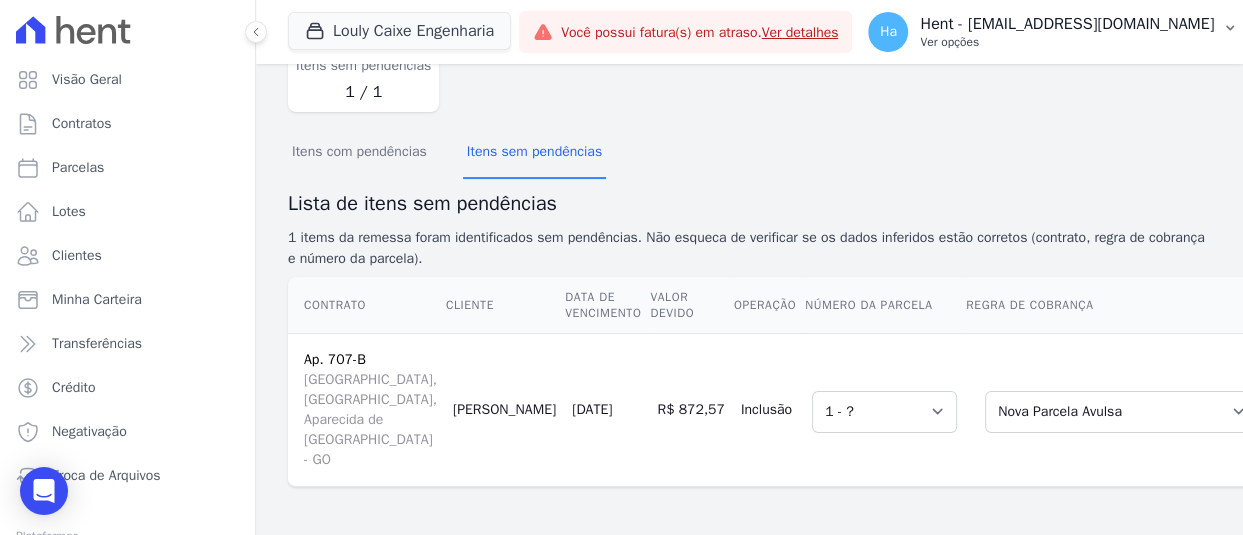 click on "Hent -  [EMAIL_ADDRESS][DOMAIN_NAME]" at bounding box center (1067, 24) 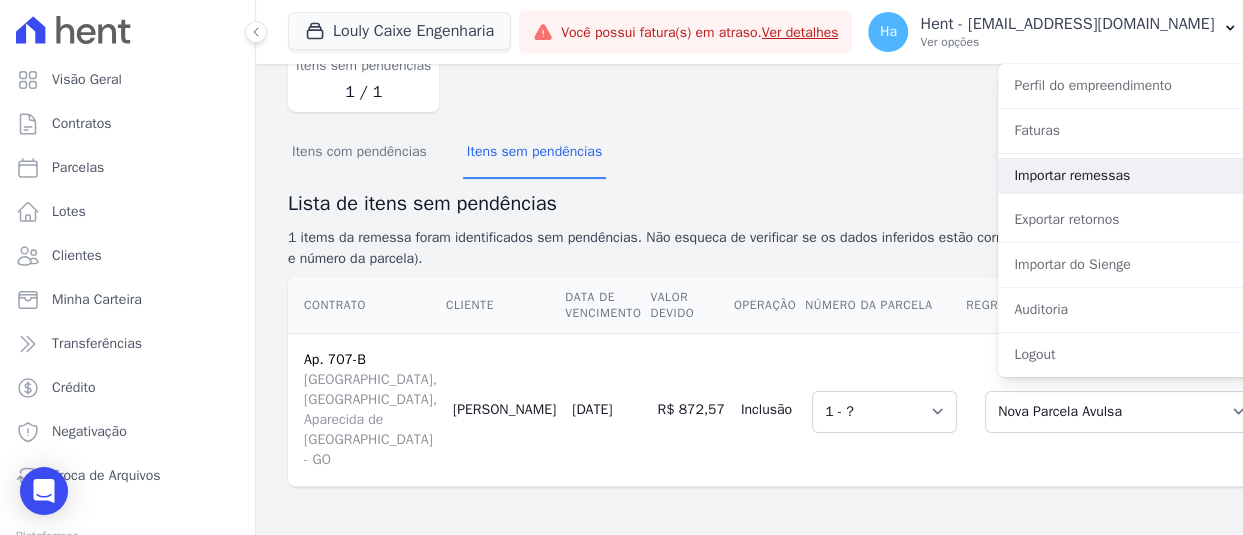click on "Importar remessas" at bounding box center [1126, 176] 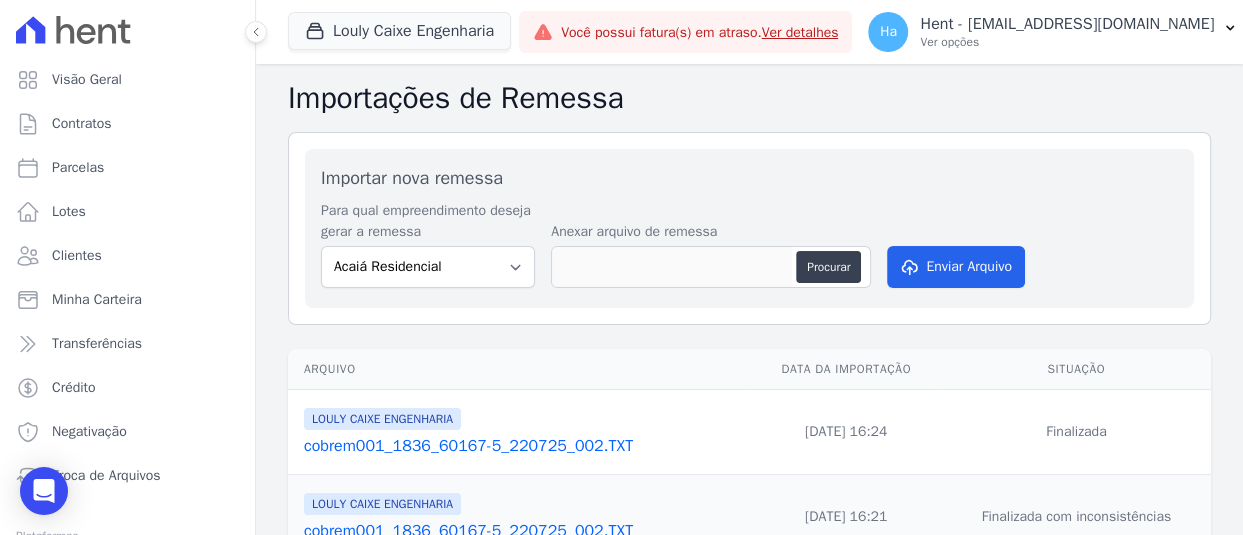 click on "cobrem001_1836_60167-5_220725_002.TXT" at bounding box center (523, 446) 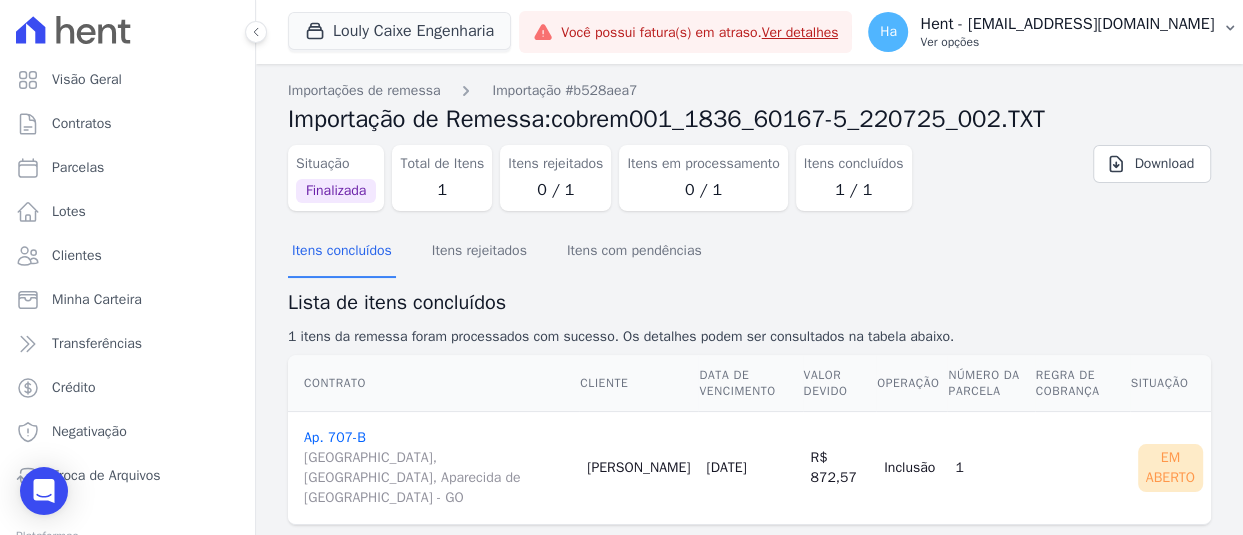 click on "Ver opções" at bounding box center (1067, 42) 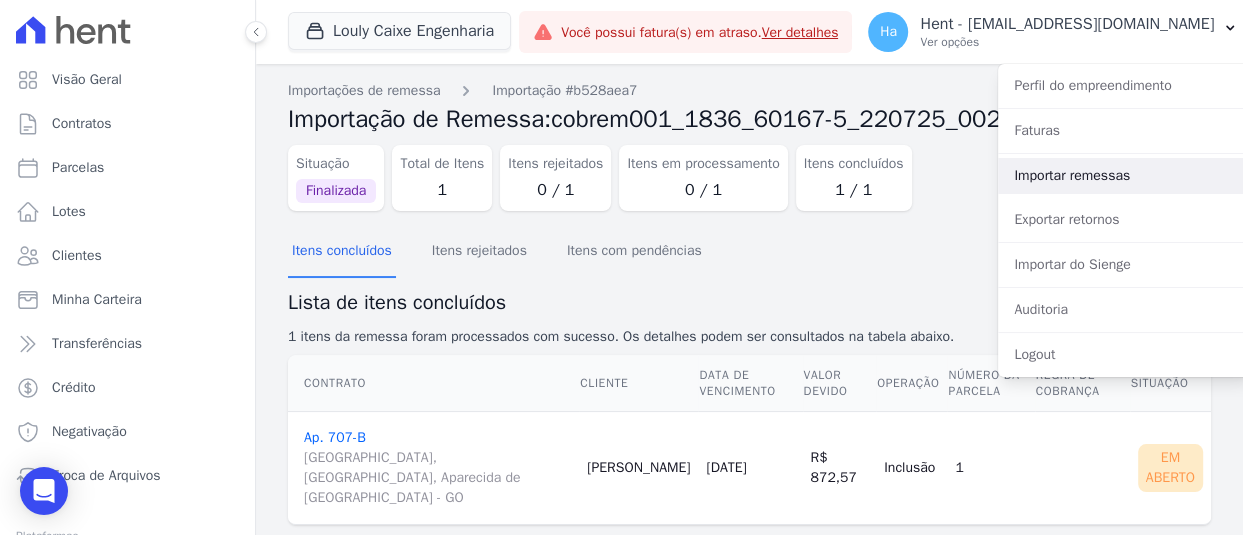 click on "Importar remessas" at bounding box center [1126, 176] 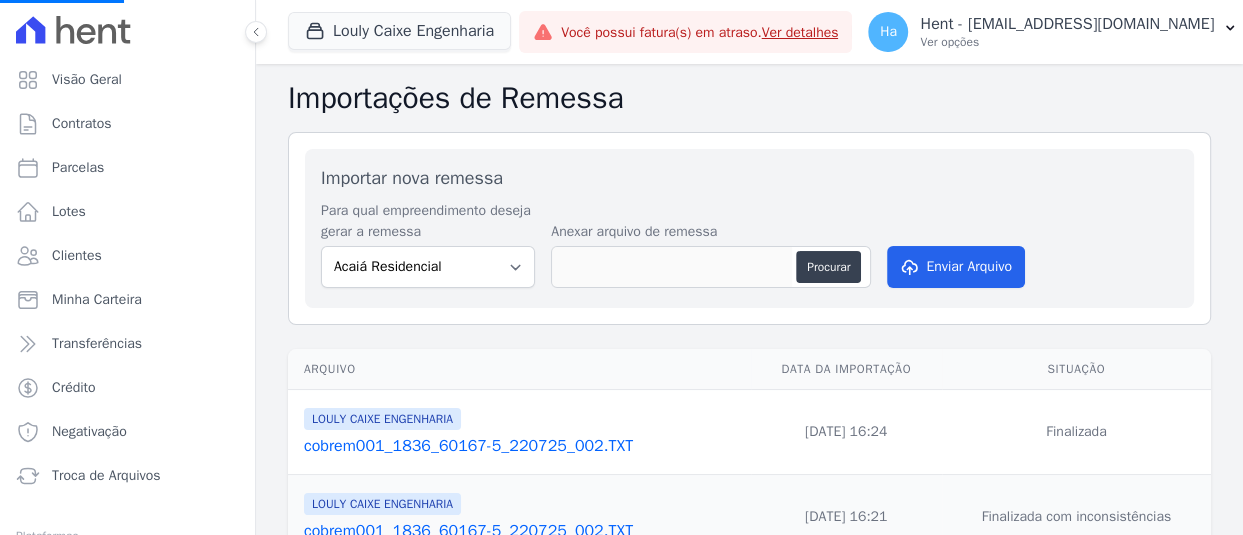 scroll, scrollTop: 200, scrollLeft: 0, axis: vertical 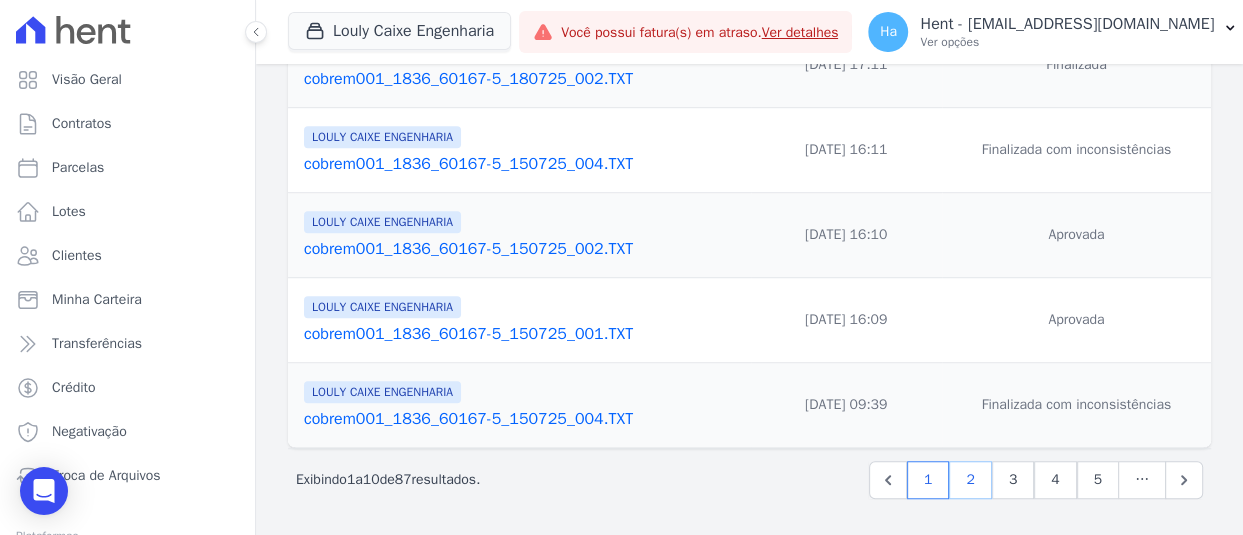 click on "2" at bounding box center [970, 480] 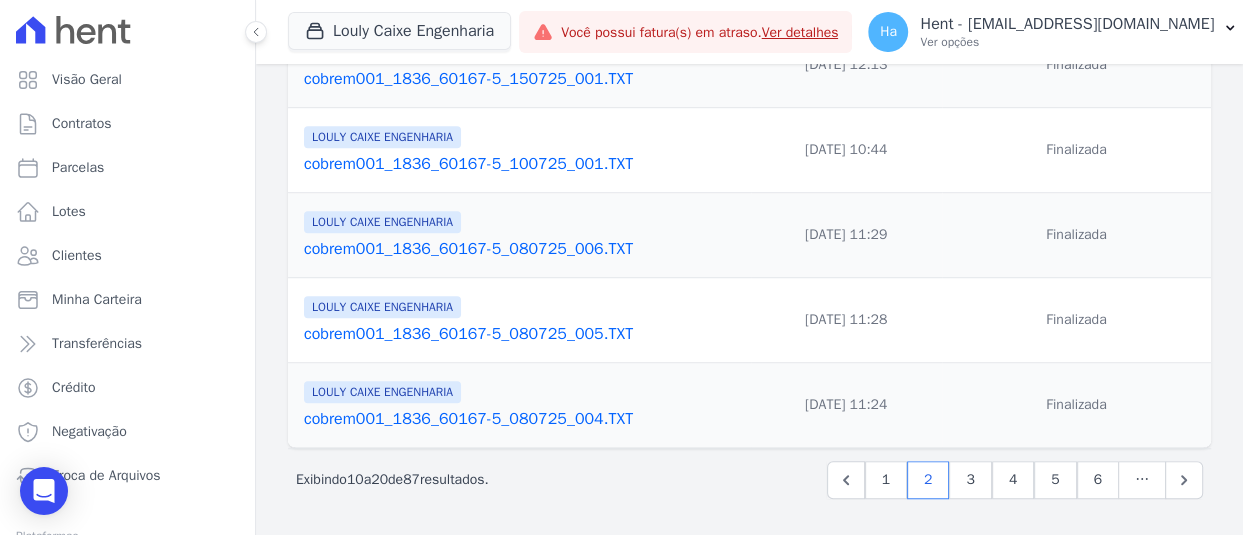 scroll, scrollTop: 795, scrollLeft: 0, axis: vertical 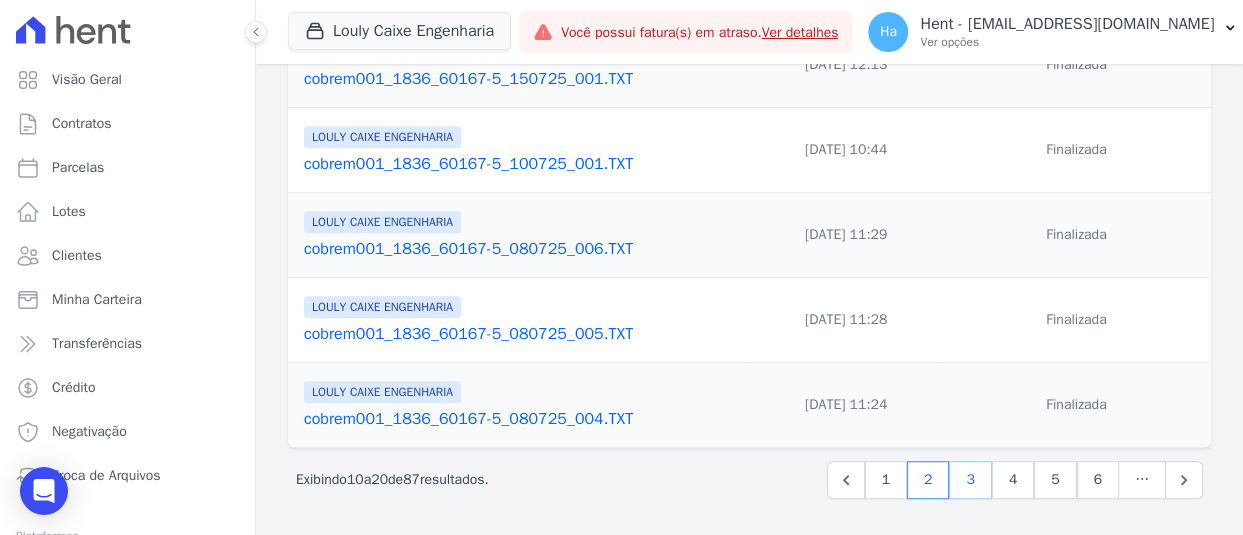 click on "3" at bounding box center [970, 480] 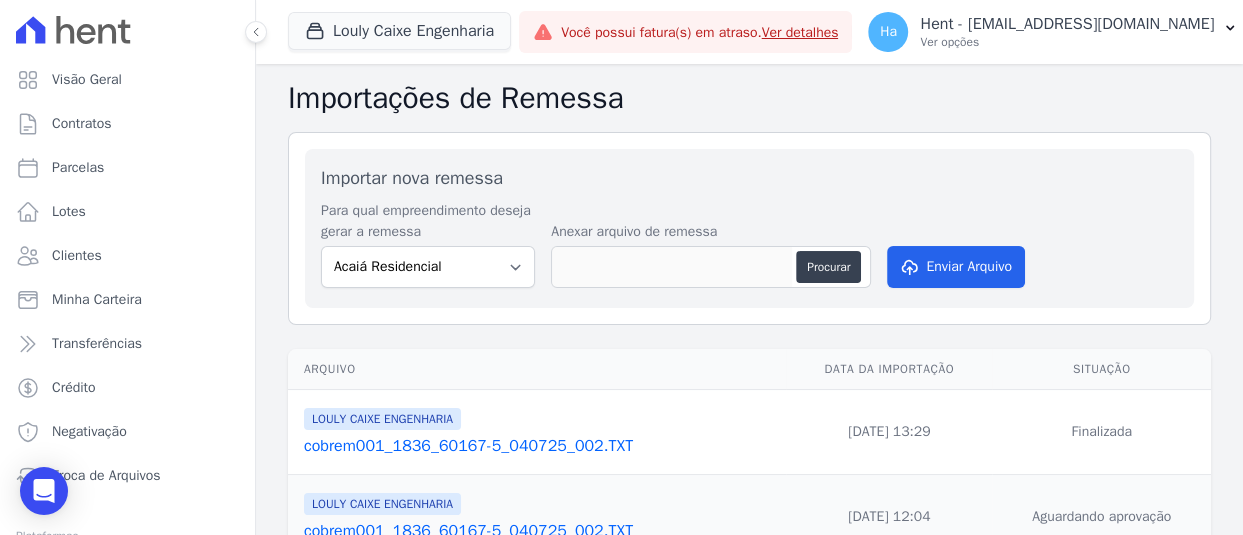 scroll, scrollTop: 400, scrollLeft: 0, axis: vertical 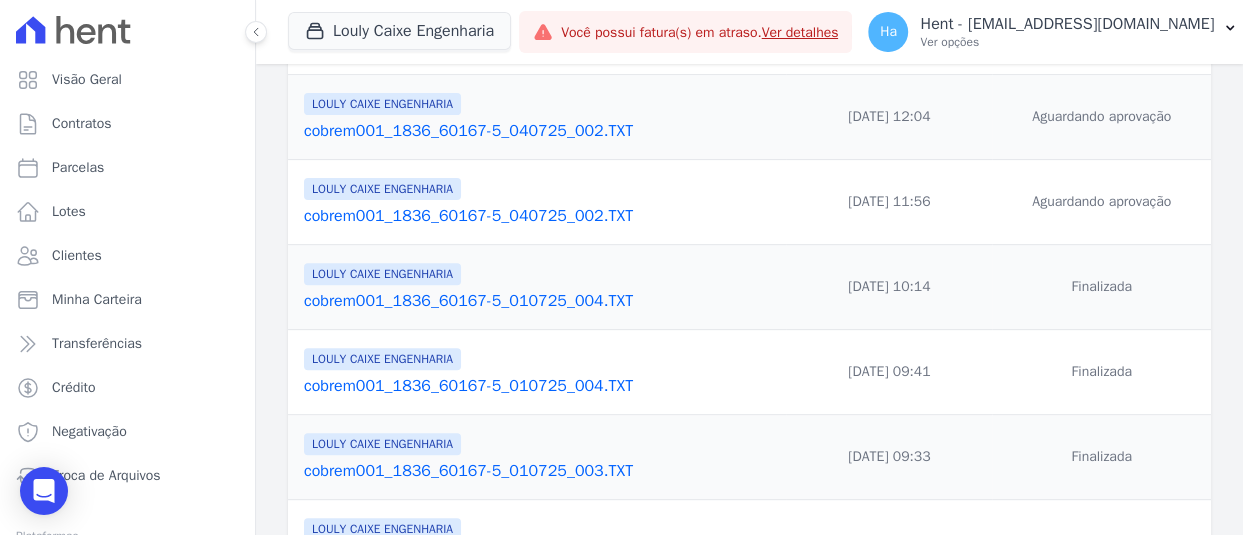 click on "cobrem001_1836_60167-5_040725_002.TXT" at bounding box center (541, 131) 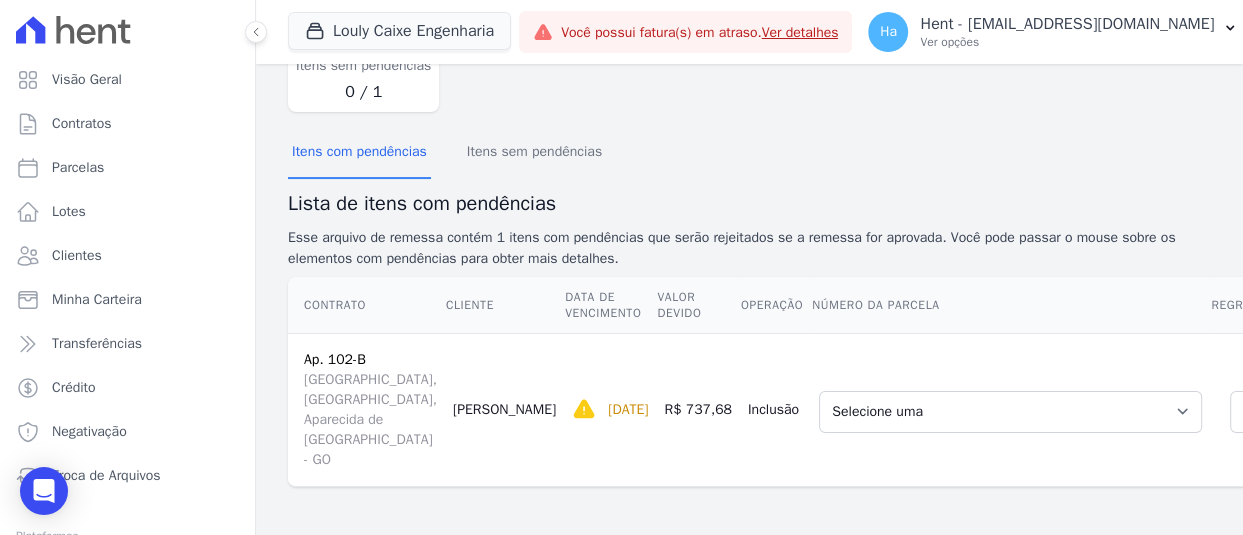 scroll, scrollTop: 281, scrollLeft: 0, axis: vertical 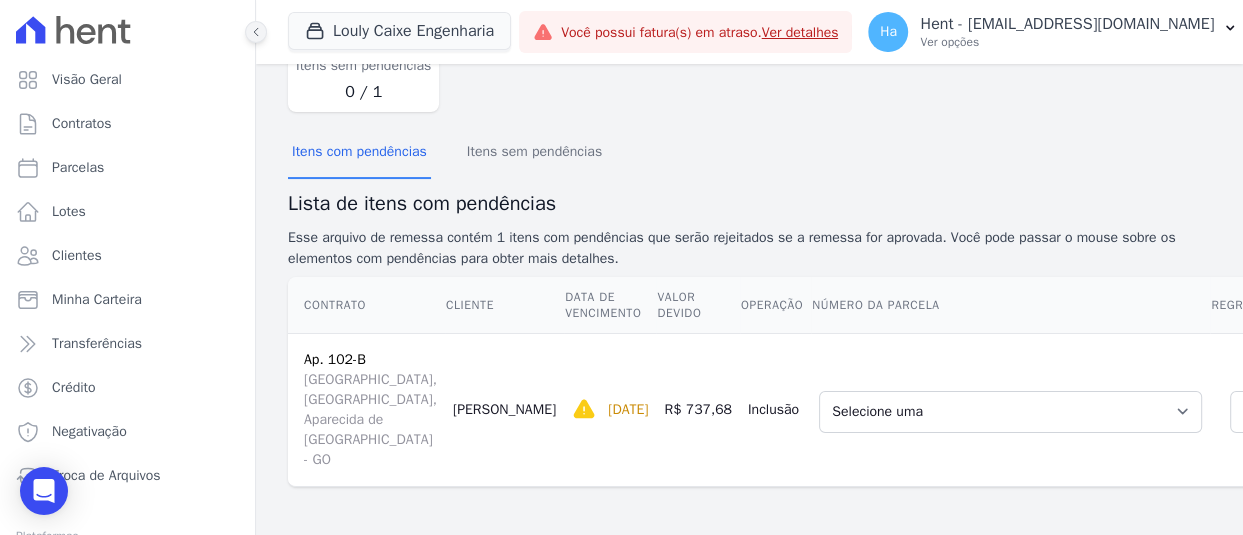 click 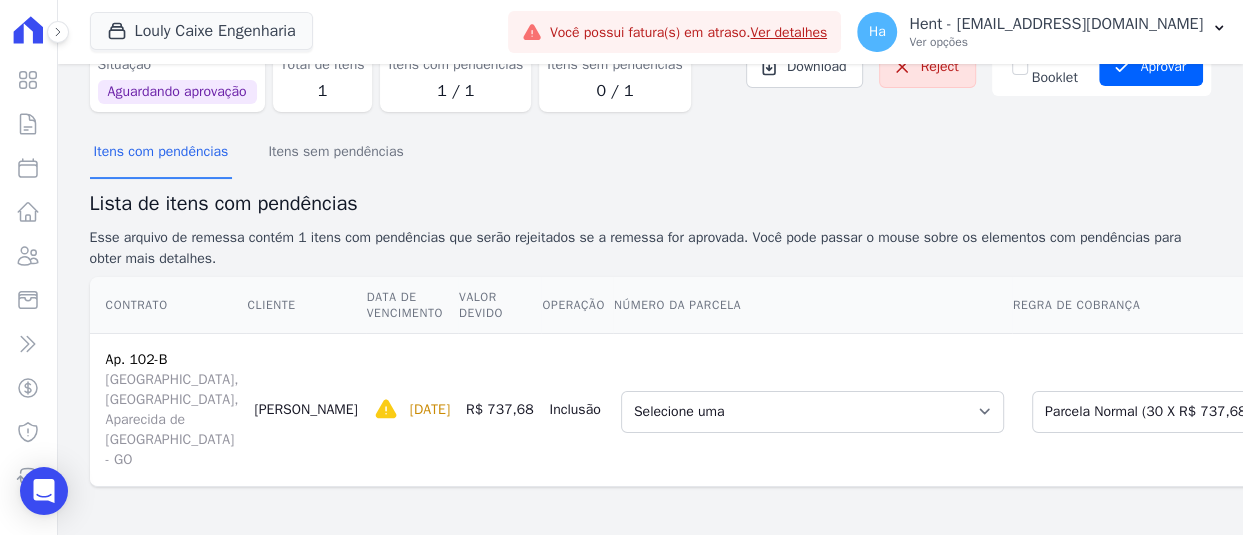 scroll, scrollTop: 209, scrollLeft: 0, axis: vertical 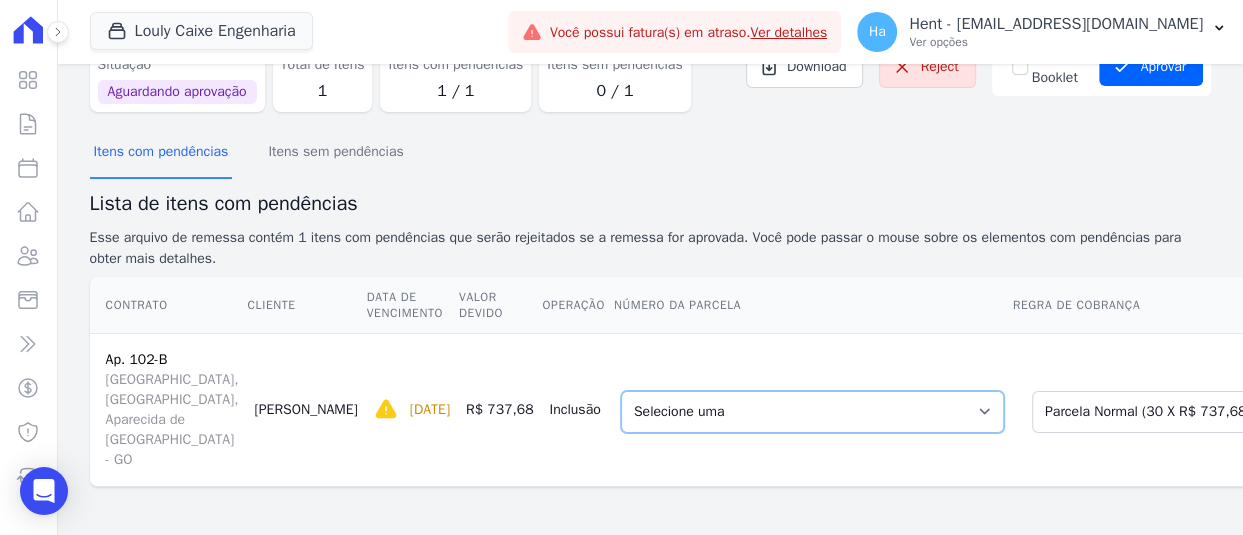 click on "Selecione uma
4 - 20/03/2025 - R$ 719,18 - Agendado
7 - 20/06/2025 - R$ 720,73 - Vencido (Cobrança Expirada)
9 - 20/08/2025 - R$ 737,68 - Agendado
10 - 20/09/2025 - R$ 737,68 - Agendado
11 - 20/10/2025 - R$ 737,68 - Agendado
12 - 20/11/2025 - R$ 737,68 - Agendado
13 - 20/12/2025 - R$ 737,68 - Agendado
14 - 20/01/2026 - R$ 737,68 - Agendado
15 - 20/02/2026 - R$ 737,68 - Agendado
16 - 20/03/2026 - R$ 737,68 - Agendado
17 - 20/04/2026 - R$ 737,68 - Agendado
18 - 20/05/2026 - R$ 737,68 - Agendado
19 - 20/06/2026 - R$ 737,68 - Agendado
20 - 20/07/2026 - R$ 737,68 - Agendado
21 - 20/08/2026 - R$ 737,68 - Agendado
22 - 20/09/2026 - R$ 737,68 - Agendado
23 - 20/10/2026 - R$ 737,68 - Agendado
24 - 20/11/2026 - R$ 737,68 - Agendado
25 - 20/12/2026 - R$ 737,68 - Agendado
26 - 20/01/2027 - R$ 737,68 - Agendado
27 - 20/02/2027 - R$ 737,68 - Agendado
28 - 20/03/2027 - R$ 737,68 - Agendado
29 - 20/04/2027 - R$ 737,68 - Agendado
30 - 20/05/2027 - R$ 737,68 - Agendado" at bounding box center (812, 412) 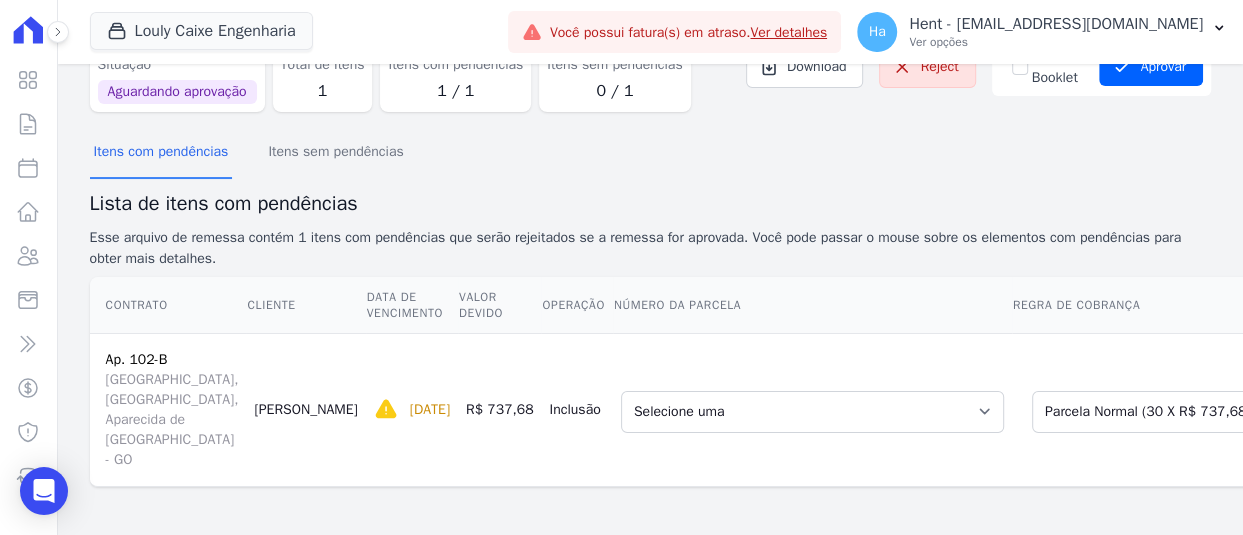 scroll, scrollTop: 0, scrollLeft: 0, axis: both 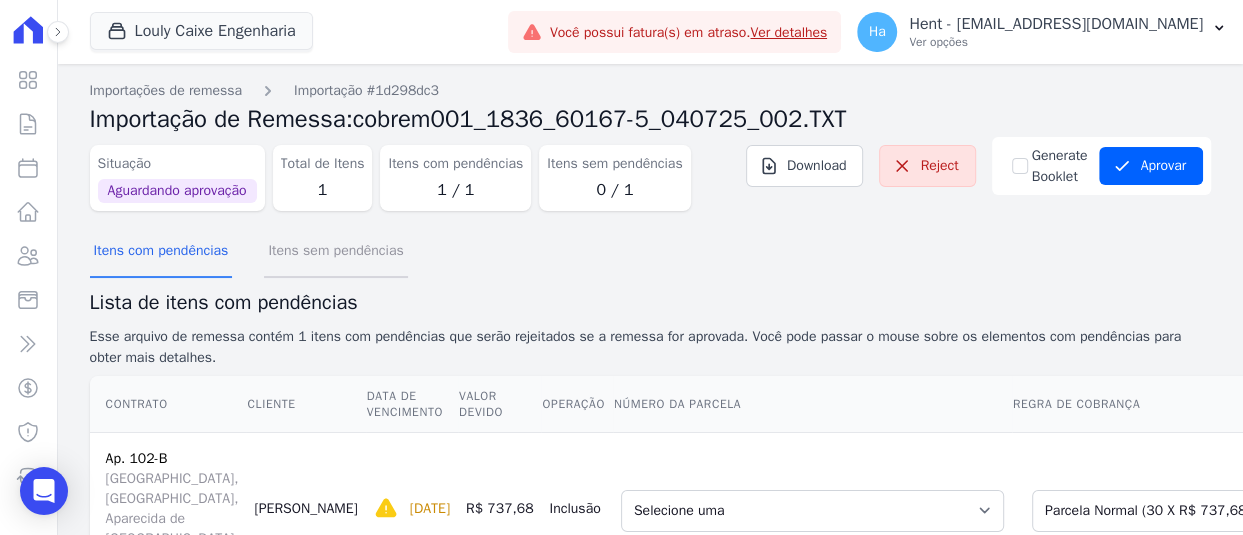 click on "Itens sem pendências" at bounding box center (335, 252) 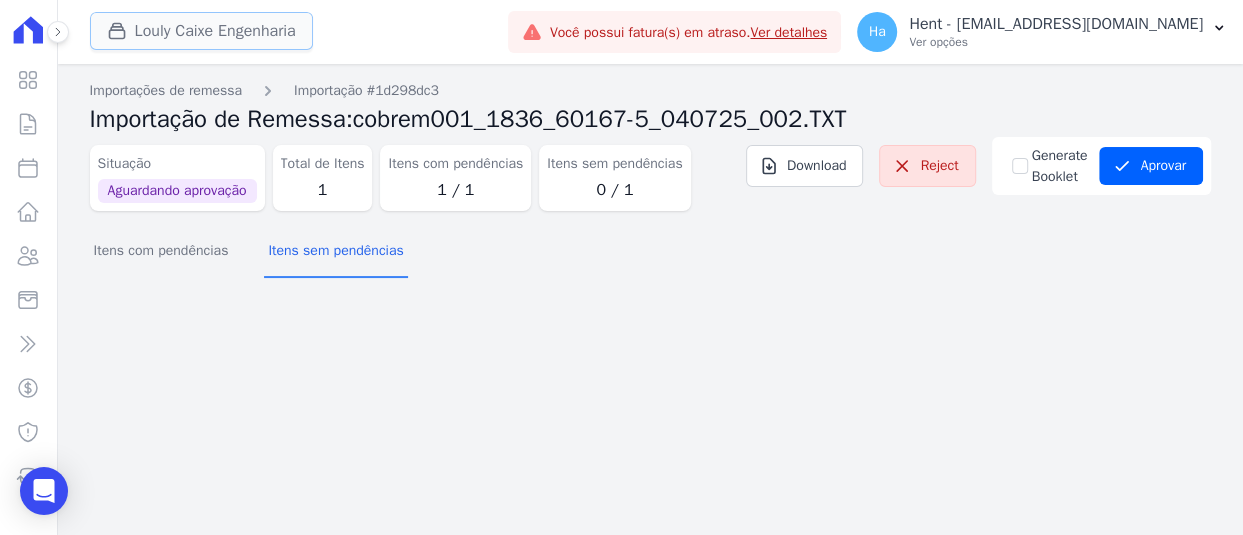 click on "Louly Caixe Engenharia" at bounding box center (201, 31) 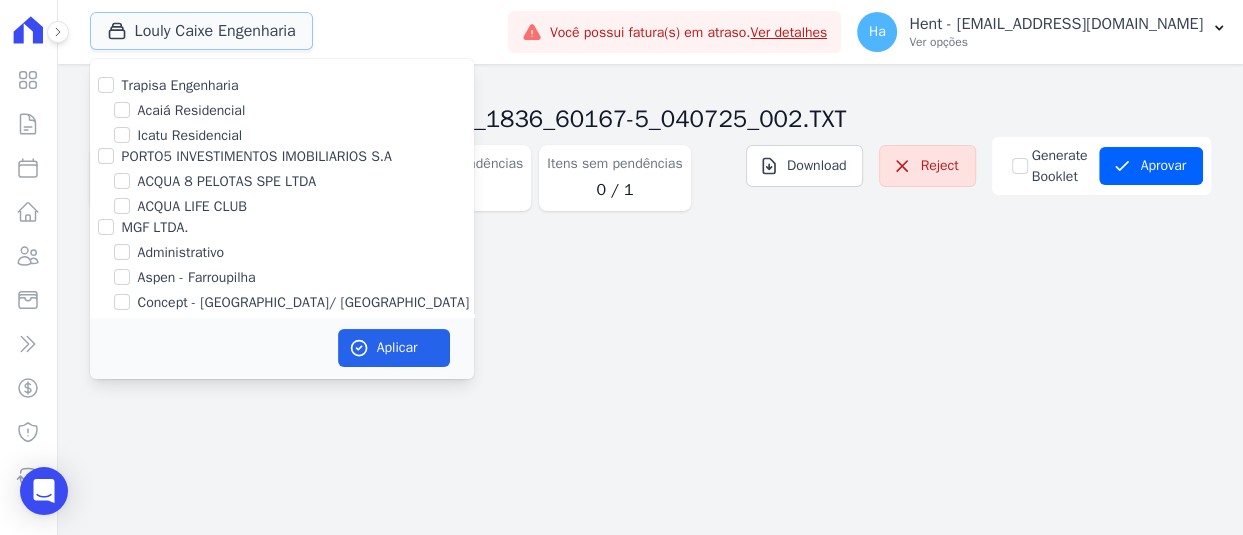 type 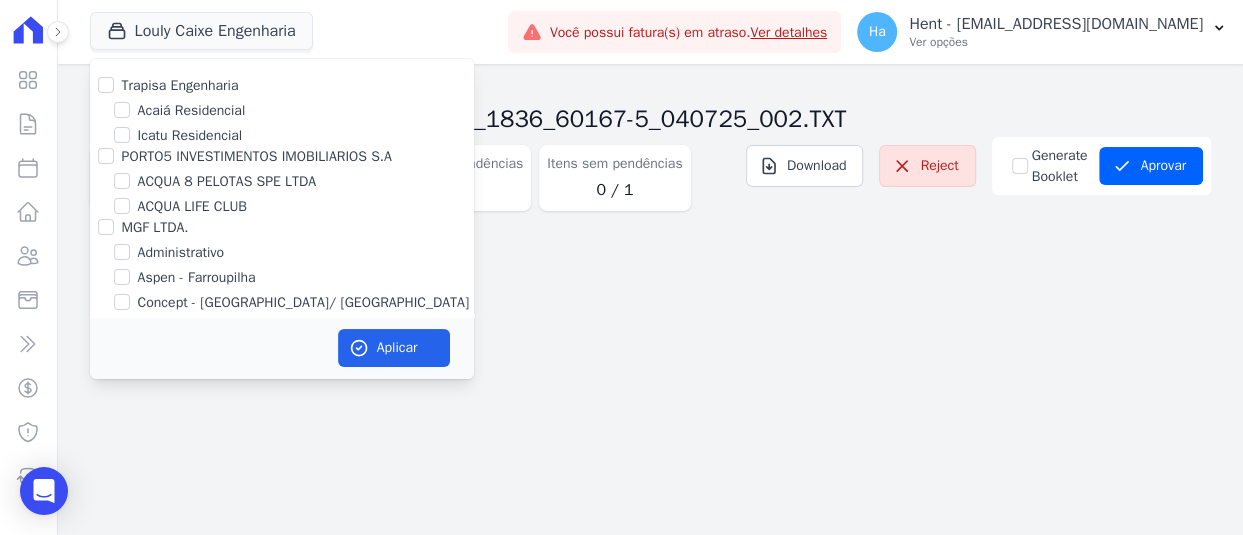 scroll, scrollTop: 2164, scrollLeft: 0, axis: vertical 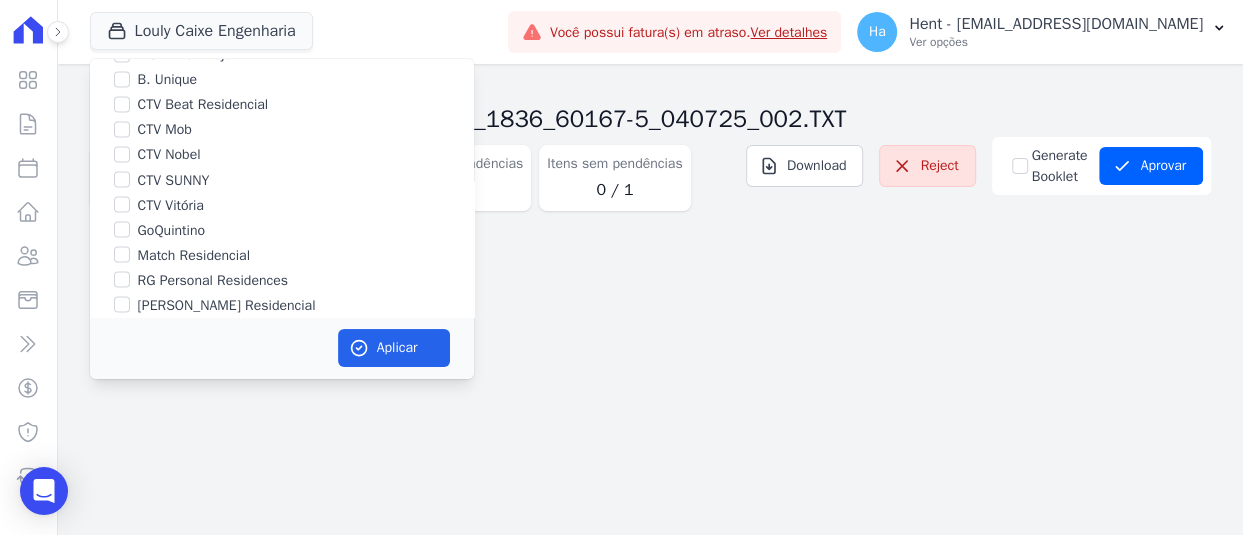 click on "Reco" at bounding box center [106, 4] 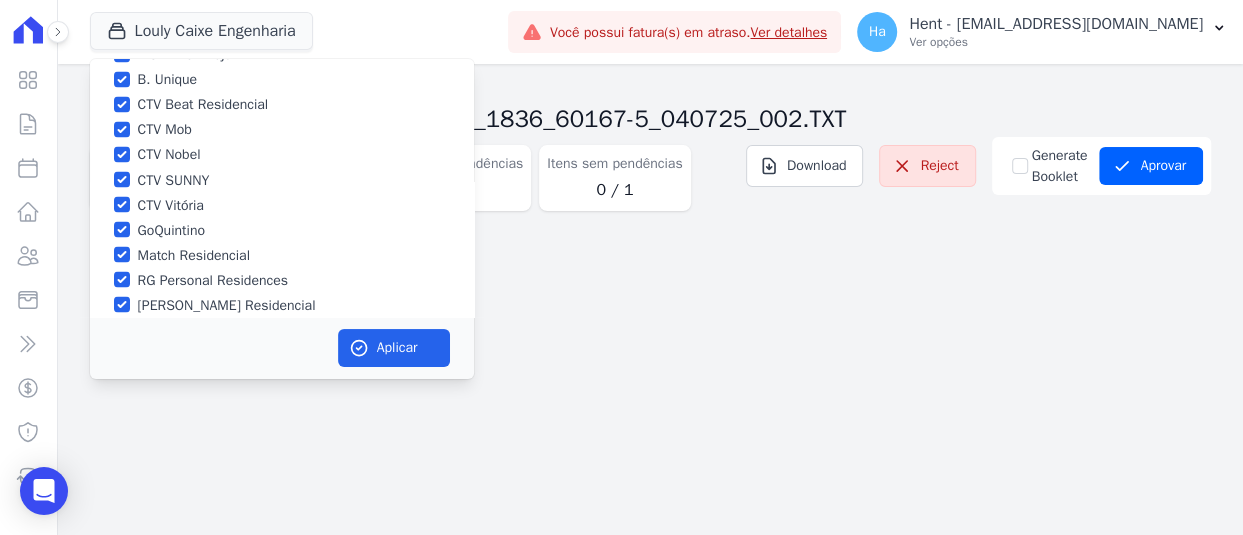 checkbox on "true" 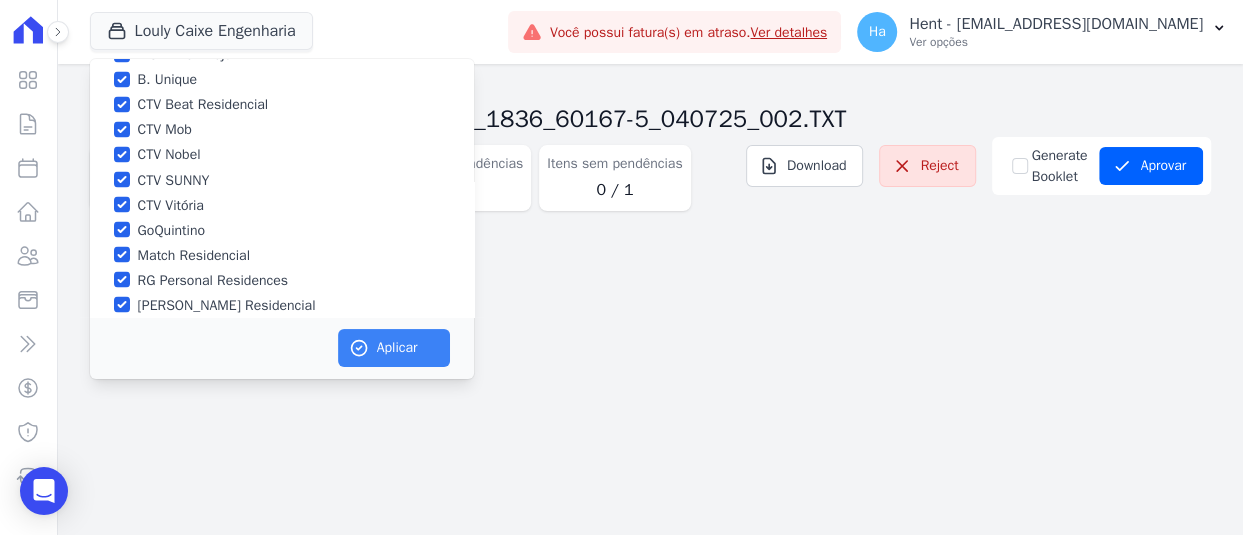 checkbox on "true" 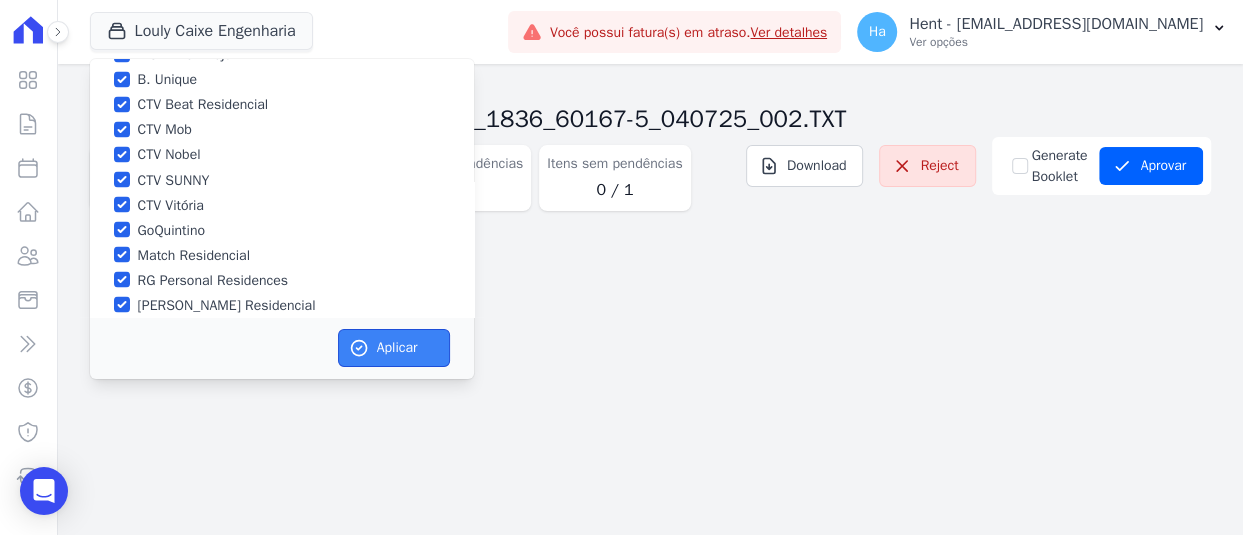 click on "Aplicar" at bounding box center (394, 348) 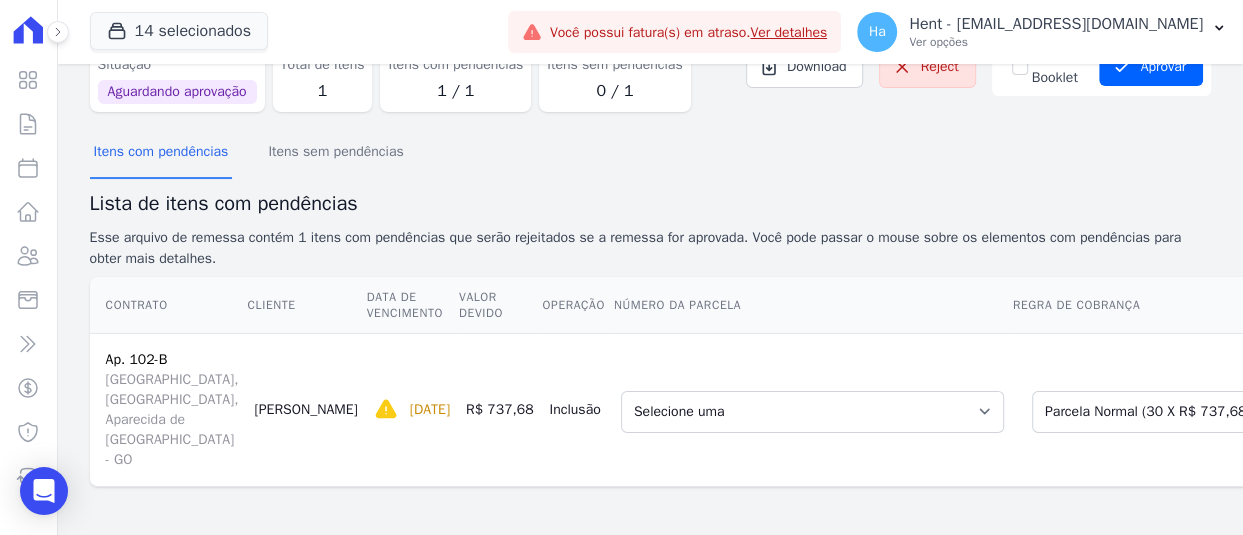 scroll, scrollTop: 209, scrollLeft: 0, axis: vertical 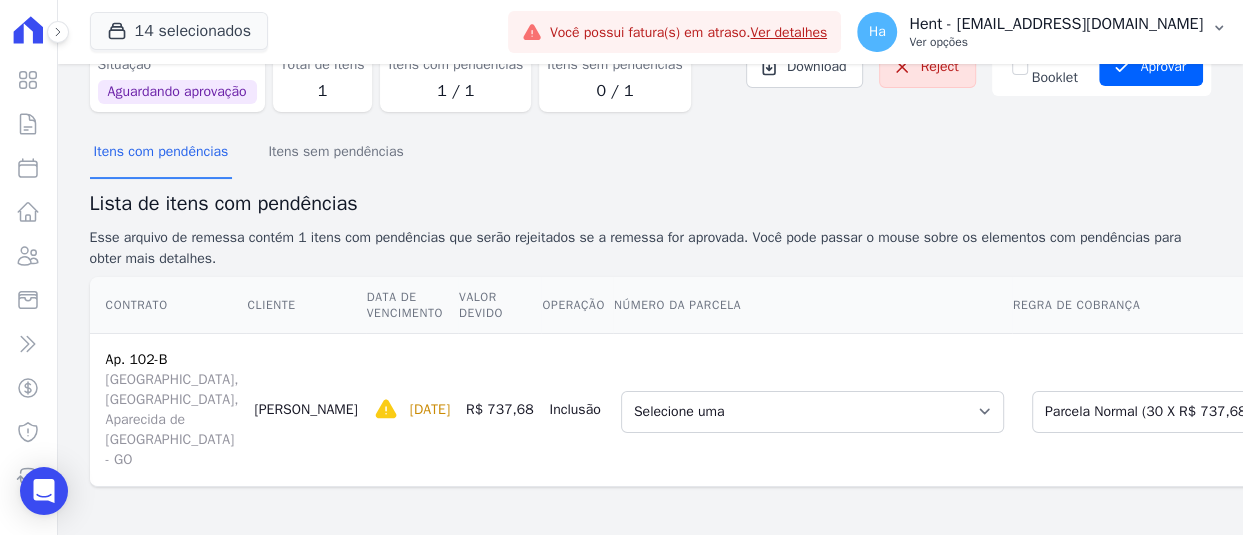 click on "Ver opções" at bounding box center [1056, 42] 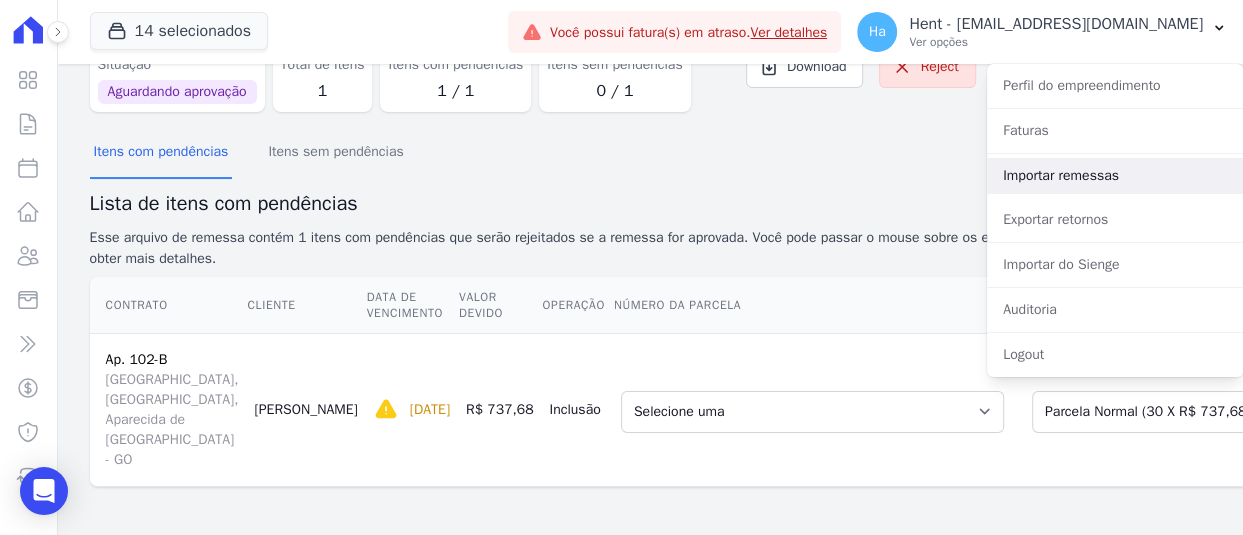 click on "Importar remessas" at bounding box center (1115, 176) 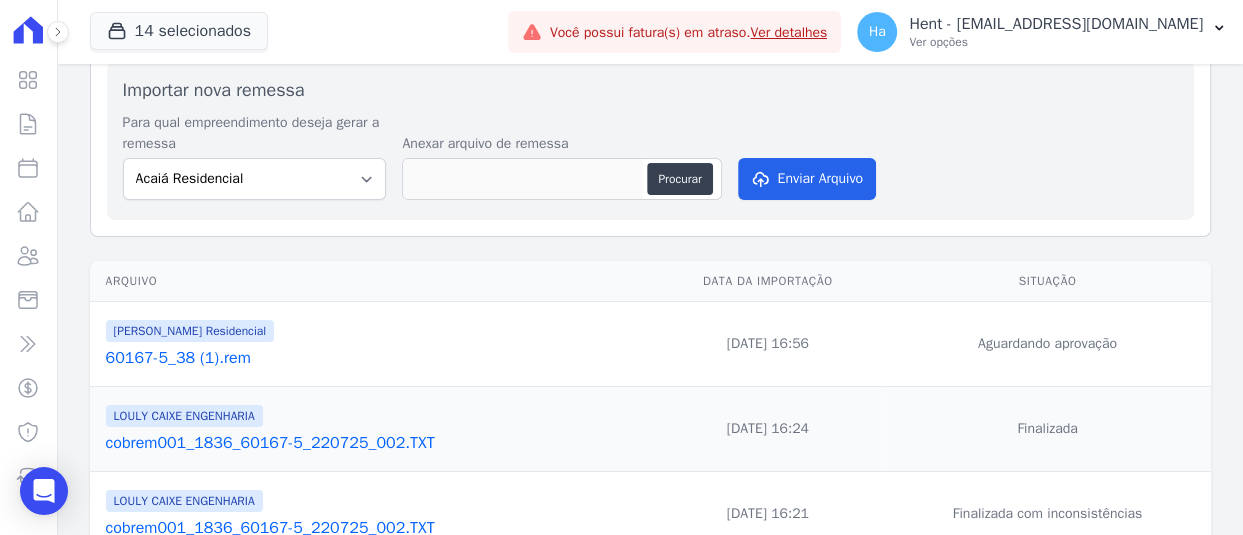 scroll, scrollTop: 200, scrollLeft: 0, axis: vertical 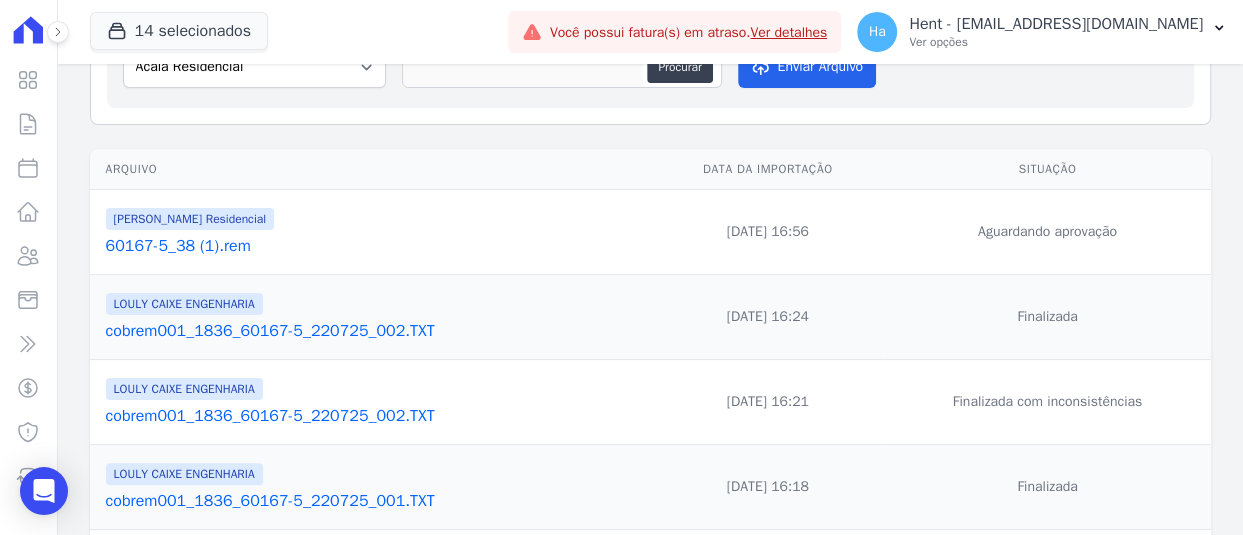click on "60167-5_38 (1).rem" at bounding box center (375, 246) 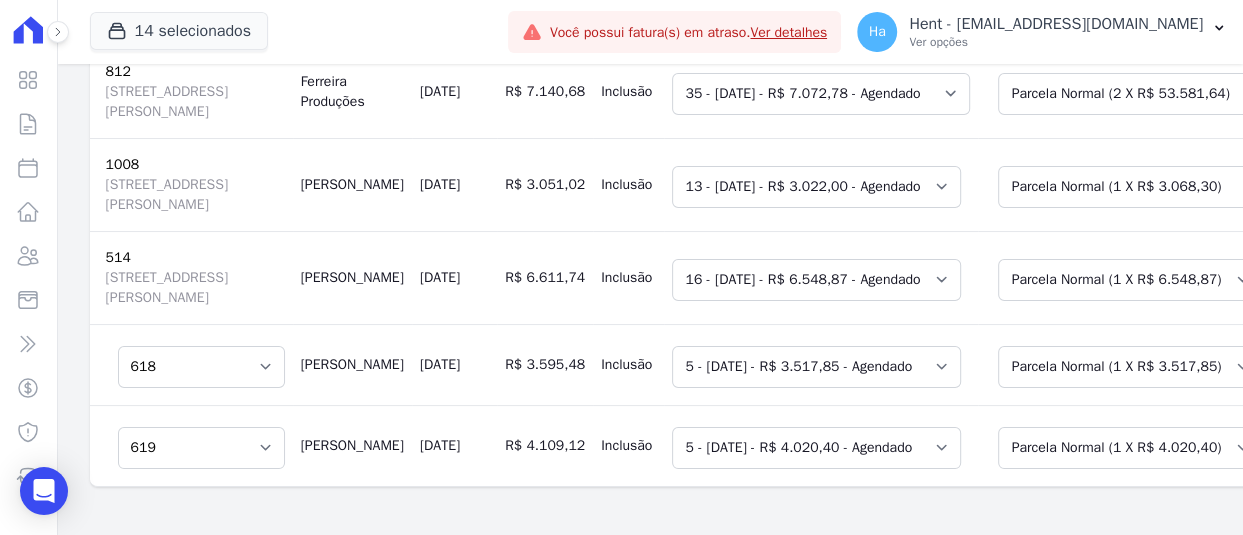 scroll, scrollTop: 300, scrollLeft: 0, axis: vertical 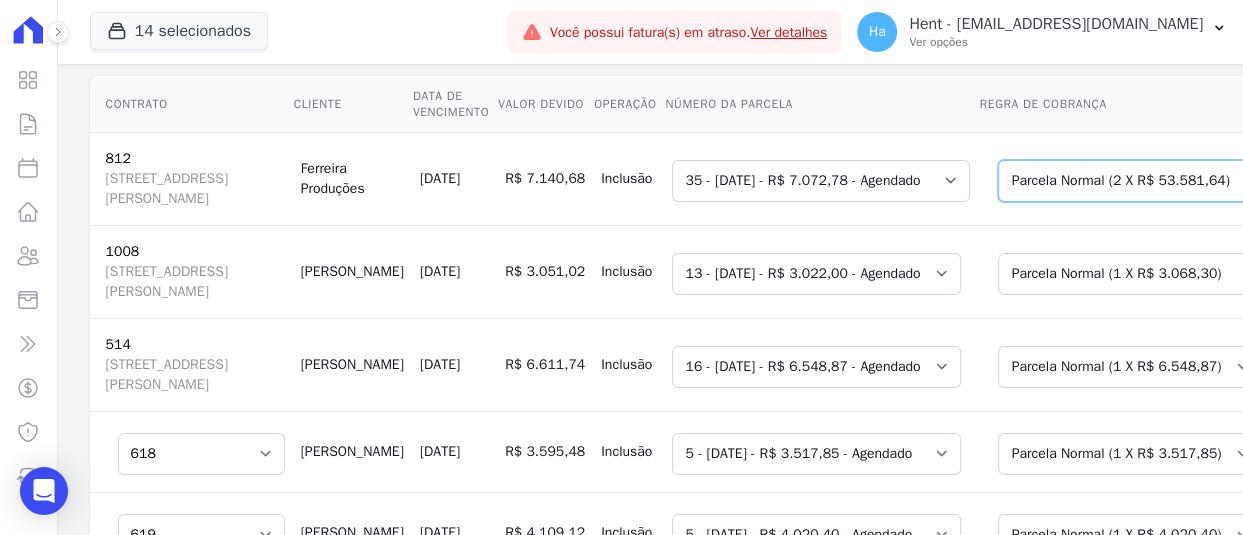 click on "Selecione uma
Nova Parcela Avulsa
Parcela Avulsa Existente
Outros (1 X R$ 15.576,00)
Parcela Normal (15 X R$ 12.886,88)
Sinal (1 X R$ 19.424,00)
Parcela Normal (2 X R$ 53.581,64)
Outros (18 X R$ 13.833,33)
Outros (18 X R$ 13.833,33)" at bounding box center (1138, 181) 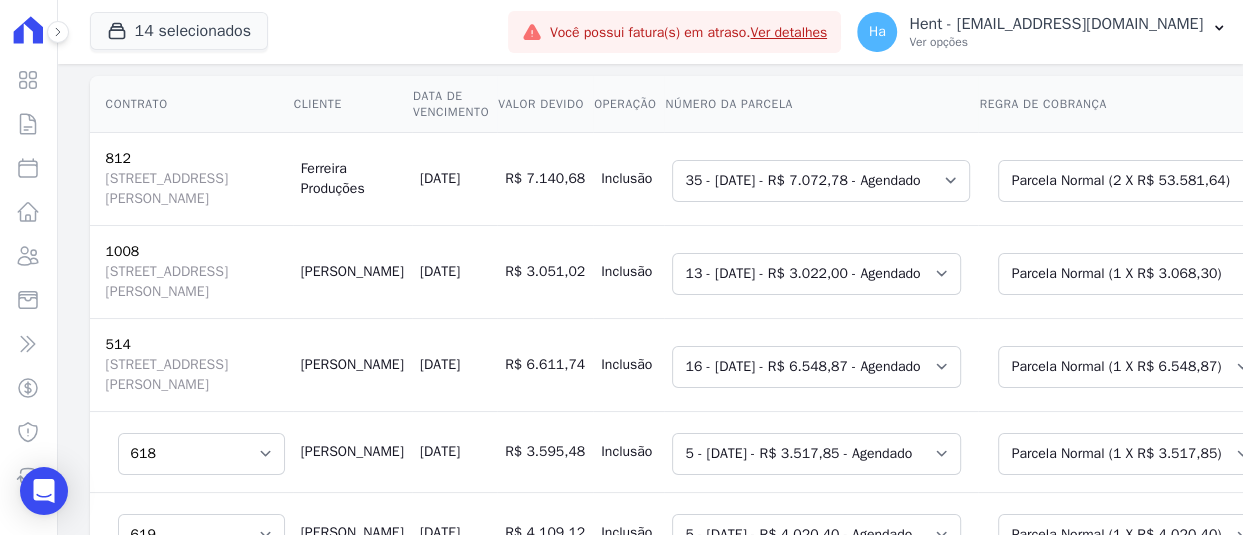 click on "R$ 7.140,68" at bounding box center [545, 178] 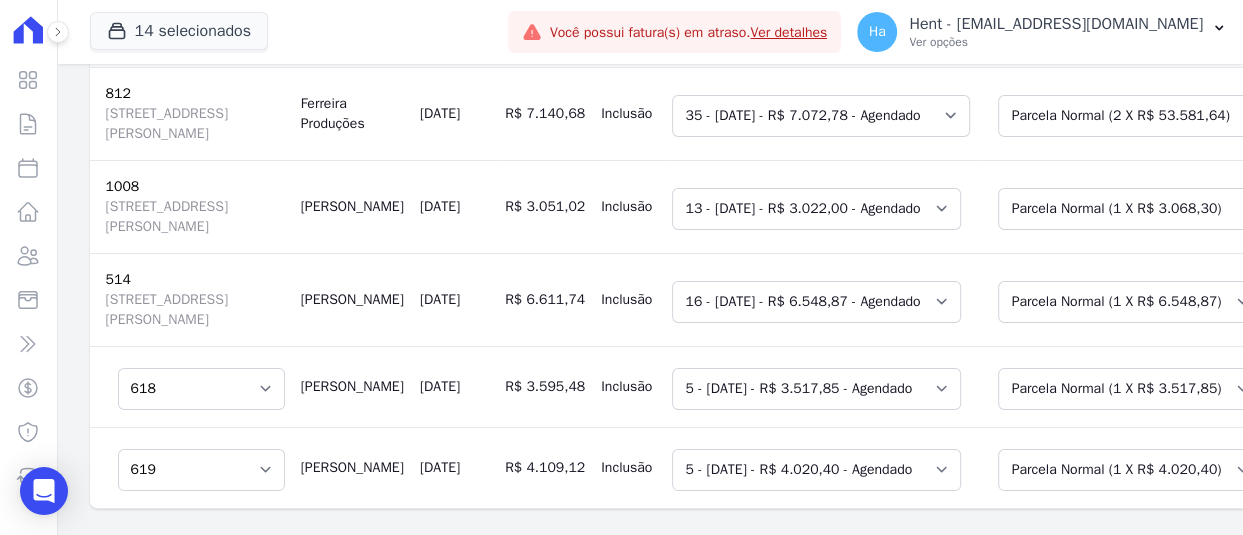 scroll, scrollTop: 400, scrollLeft: 0, axis: vertical 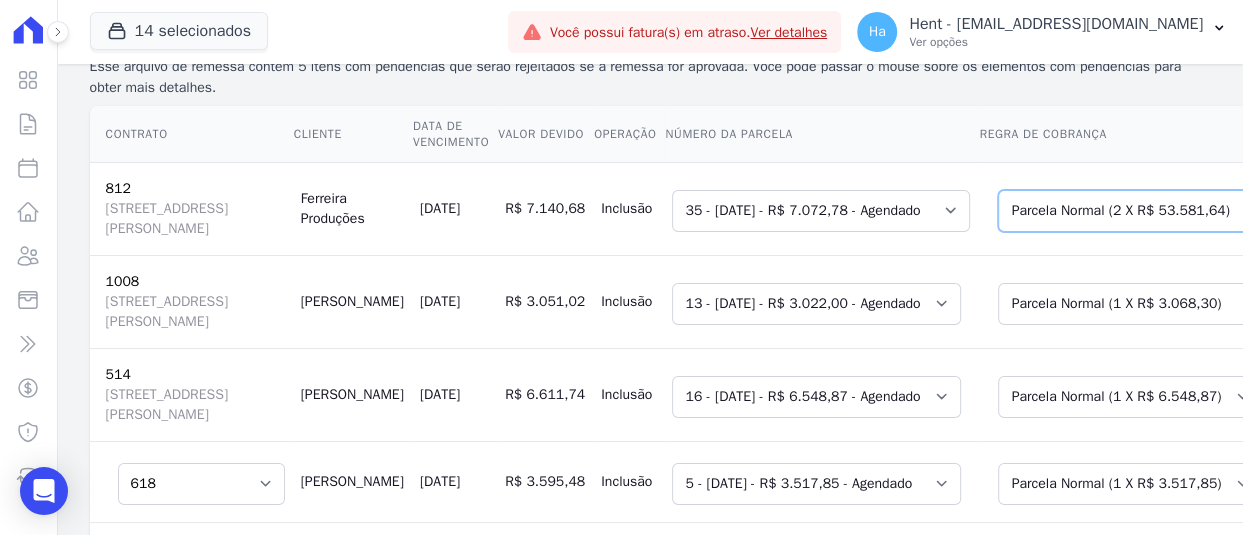 click on "Selecione uma
Nova Parcela Avulsa
Parcela Avulsa Existente
Outros (1 X R$ 15.576,00)
Parcela Normal (15 X R$ 12.886,88)
Sinal (1 X R$ 19.424,00)
Parcela Normal (2 X R$ 53.581,64)
Outros (18 X R$ 13.833,33)
Outros (18 X R$ 13.833,33)" at bounding box center (1138, 211) 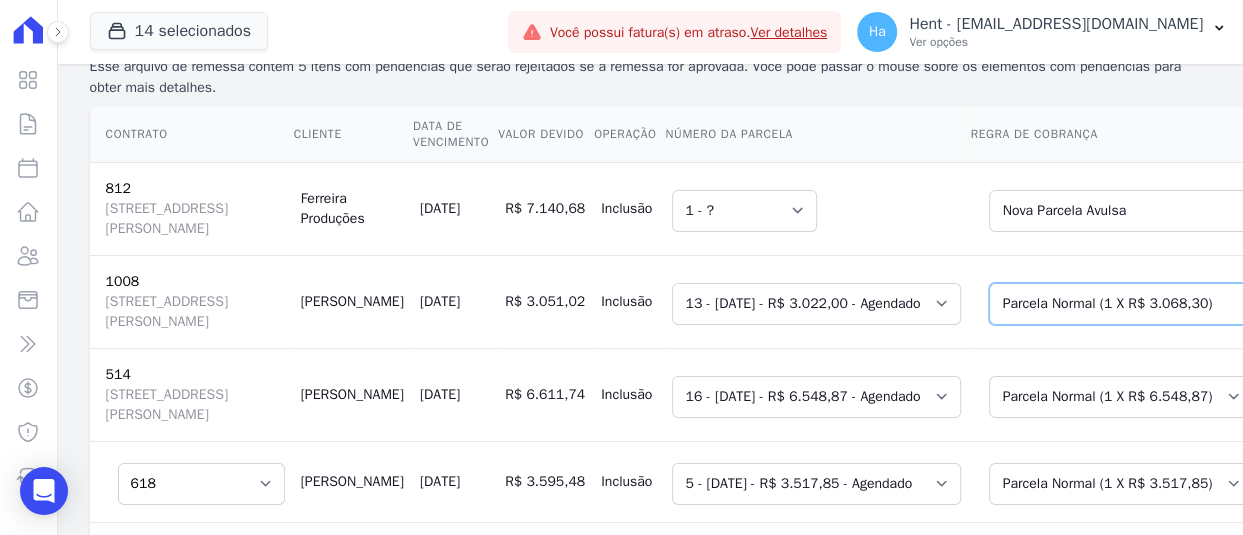 click on "Selecione uma
Nova Parcela Avulsa
Parcela Avulsa Existente
Outros (1 X R$ 13.512,24)
Chaves (1 X R$ 20.788,06)
Outros (1 X R$ 15.412,26)
Financiamento CEF (1 X R$ 245.195,11)
Parcela Normal (1 X R$ 3.068,30)
Sinal (1 X R$ 15.500,04)
Parcela Normal (17 X R$ 3.022,00)" at bounding box center (1141, 304) 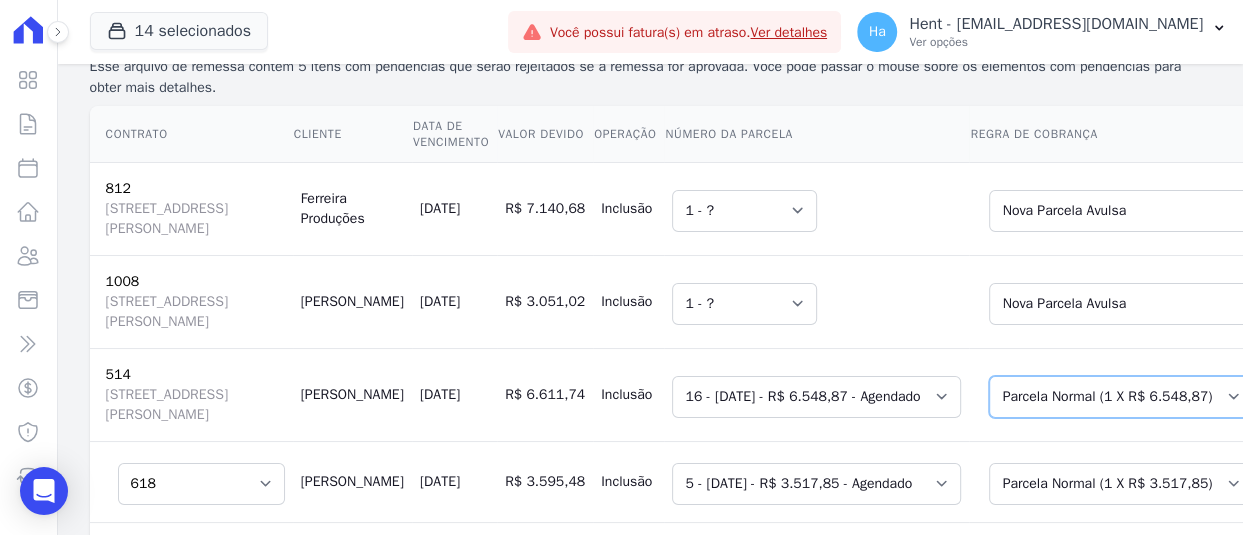 click on "Selecione uma
Nova Parcela Avulsa
Parcela Avulsa Existente
Outros (1 X R$ 13.638,27)
Sinal (1 X R$ 61.580,02)
Outros (1 X R$ 46.342,14)
Parcela Normal (1 X R$ 6.548,87)
Intercalada (3 X R$ 42.470,34)" at bounding box center [1121, 397] 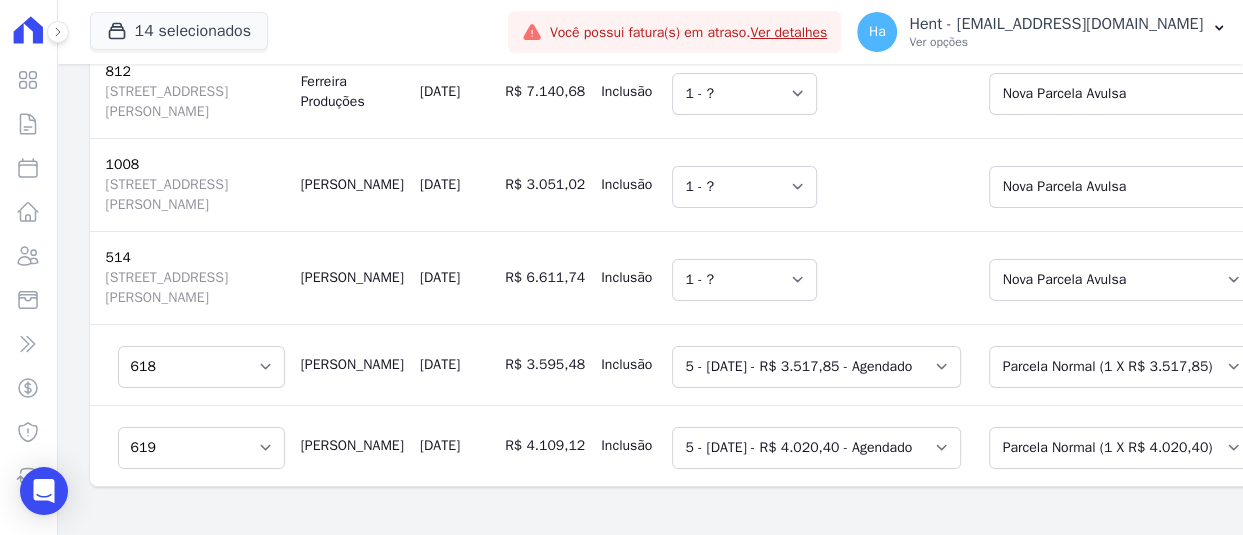 scroll, scrollTop: 400, scrollLeft: 0, axis: vertical 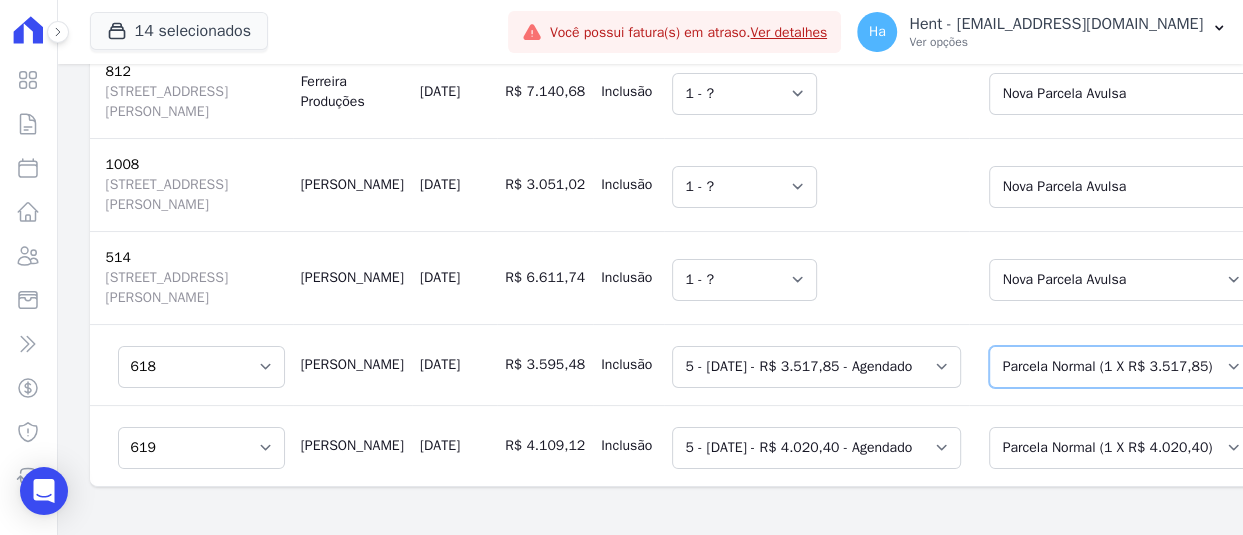 click on "Selecione uma
Nova Parcela Avulsa
Parcela Avulsa Existente
Outros (1 X R$ 256.585,95)
Parcela Normal (1 X R$ 3.517,85)
Sinal (1 X R$ 34.681,76)
Sinal (1 X R$ 24.540,52)" at bounding box center (1121, 367) 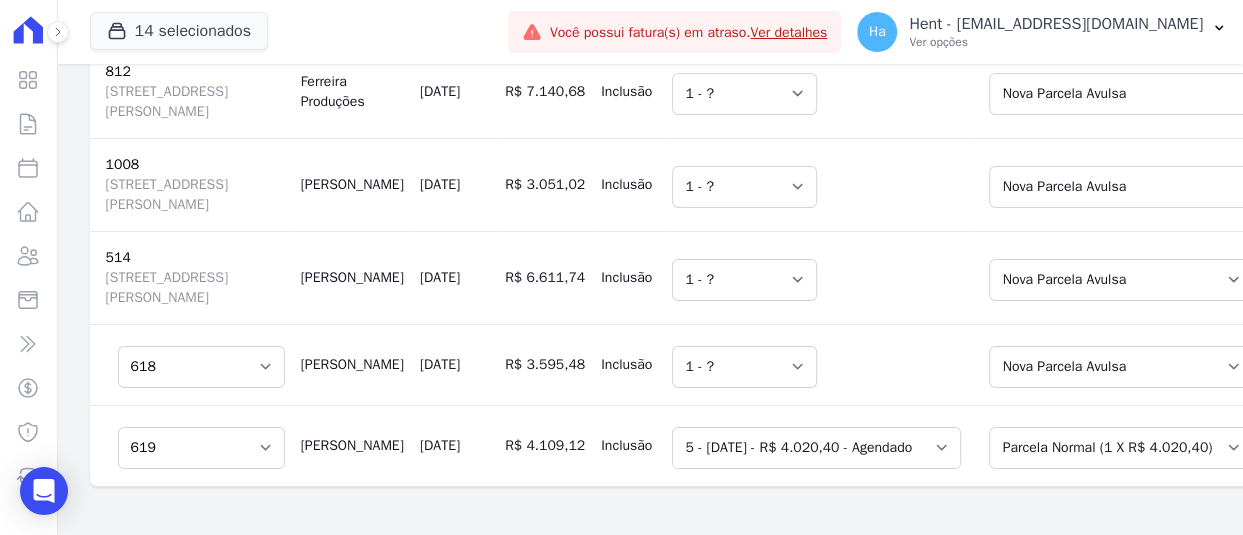 click on "Selecione uma
Nova Parcela Avulsa
Parcela Avulsa Existente
Sinal (1 X R$ 43.052,16)
Parcela Normal (1 X R$ 4.020,40)
Sinal (1 X R$ 21.163,39)
Outros (1 X R$ 283.904,57)" at bounding box center (1135, 445) 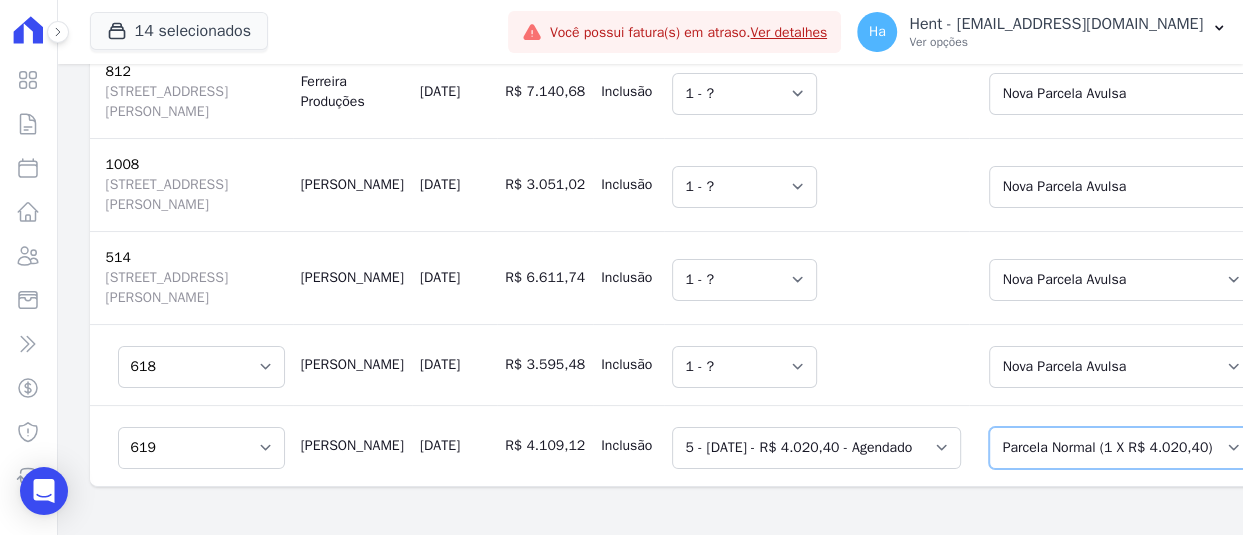 click on "Selecione uma
Nova Parcela Avulsa
Parcela Avulsa Existente
Sinal (1 X R$ 43.052,16)
Parcela Normal (1 X R$ 4.020,40)
Sinal (1 X R$ 21.163,39)
Outros (1 X R$ 283.904,57)" at bounding box center (1121, 448) 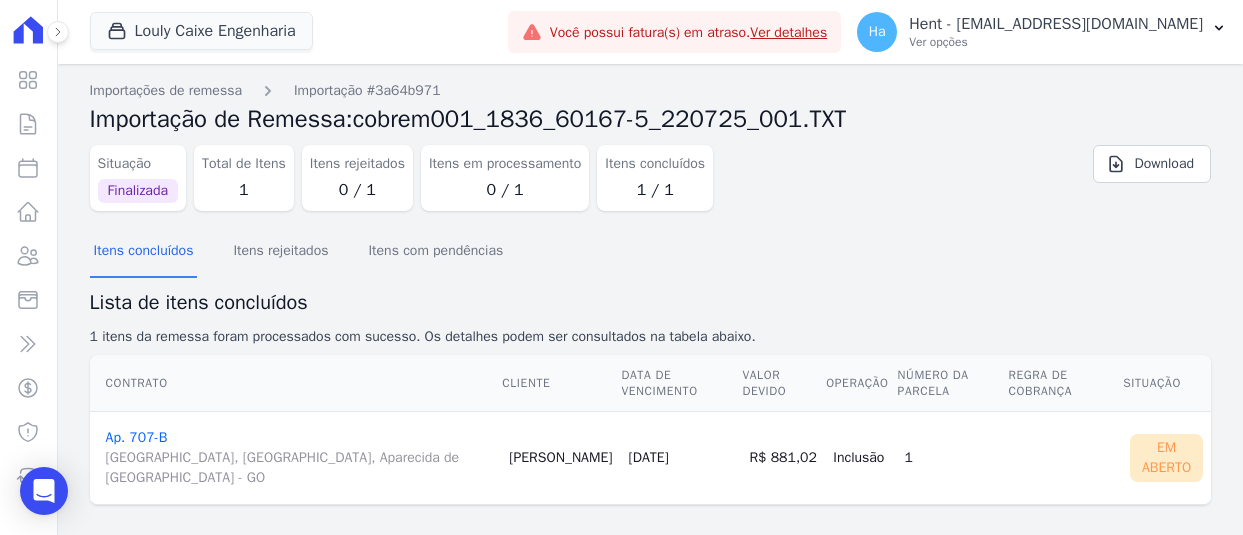 scroll, scrollTop: 0, scrollLeft: 0, axis: both 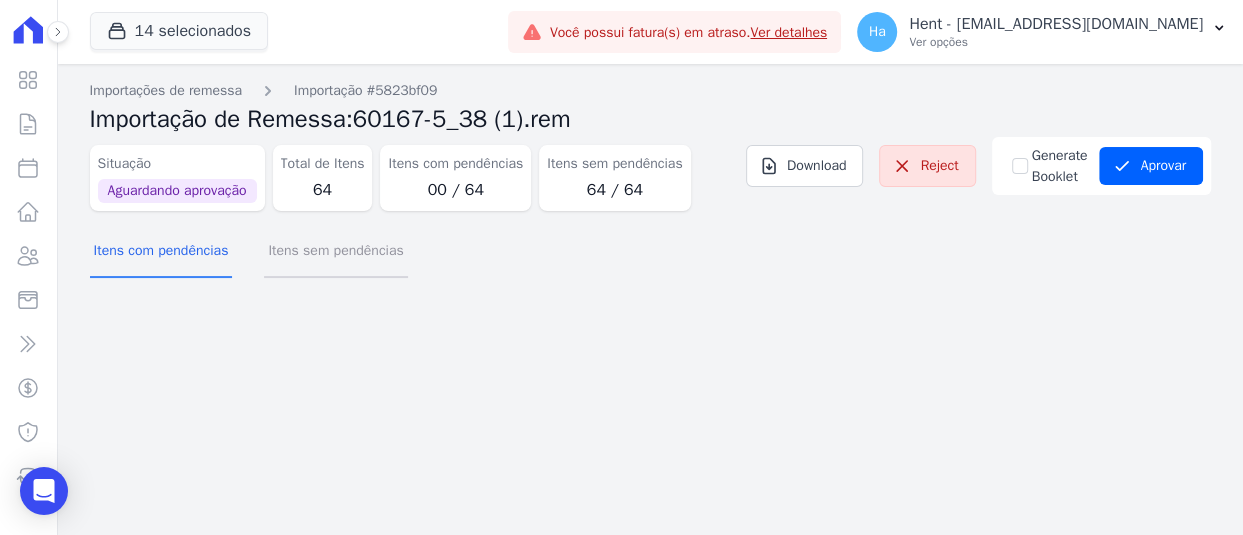 click on "Itens sem pendências" at bounding box center [335, 252] 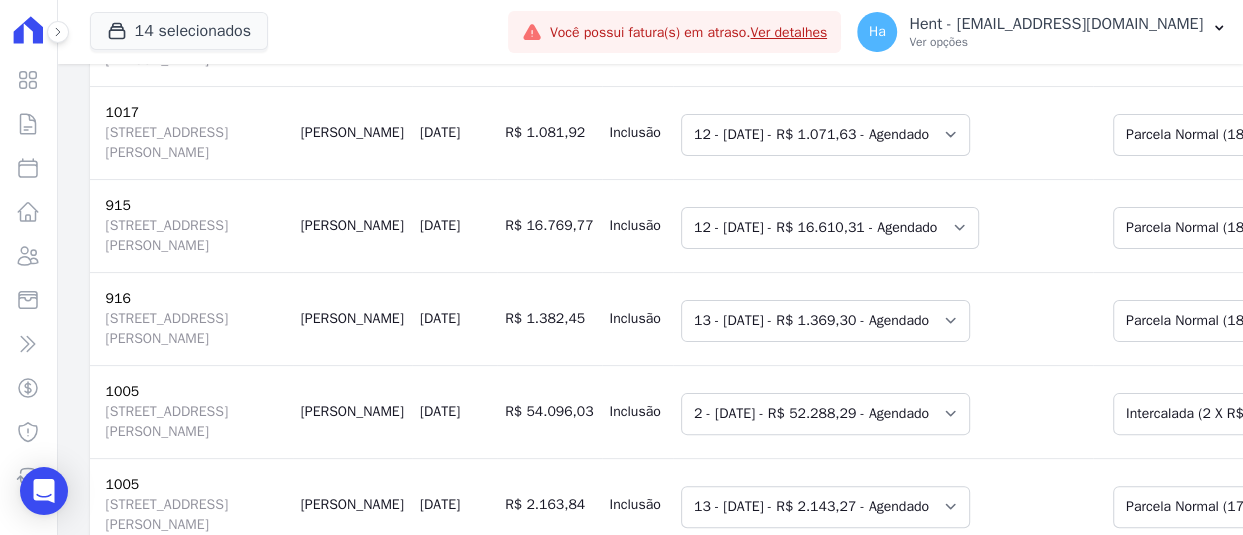 scroll, scrollTop: 500, scrollLeft: 0, axis: vertical 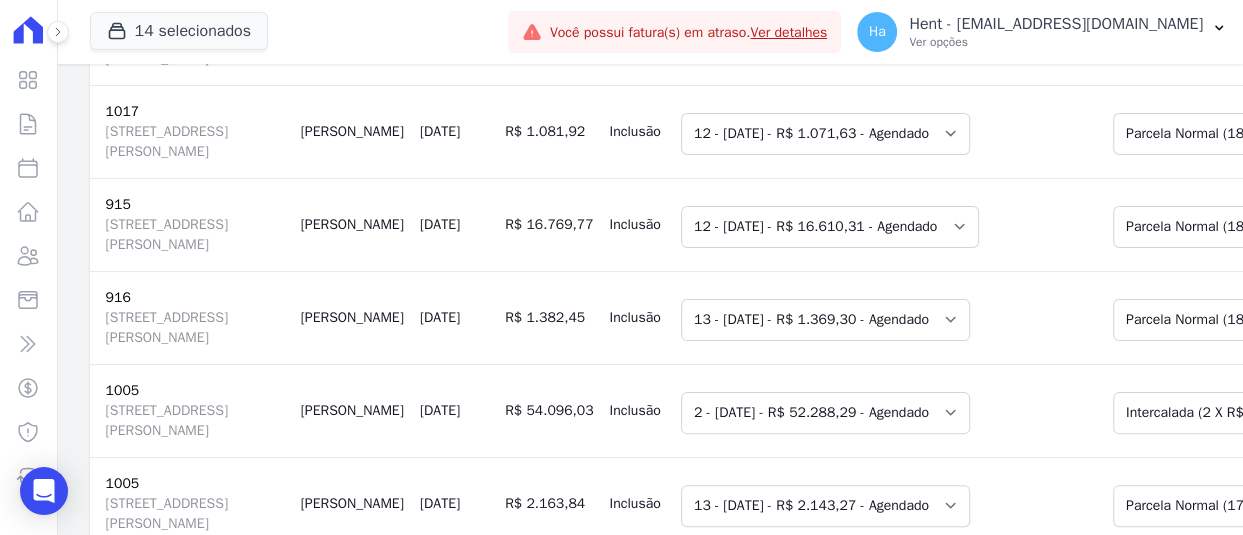 type 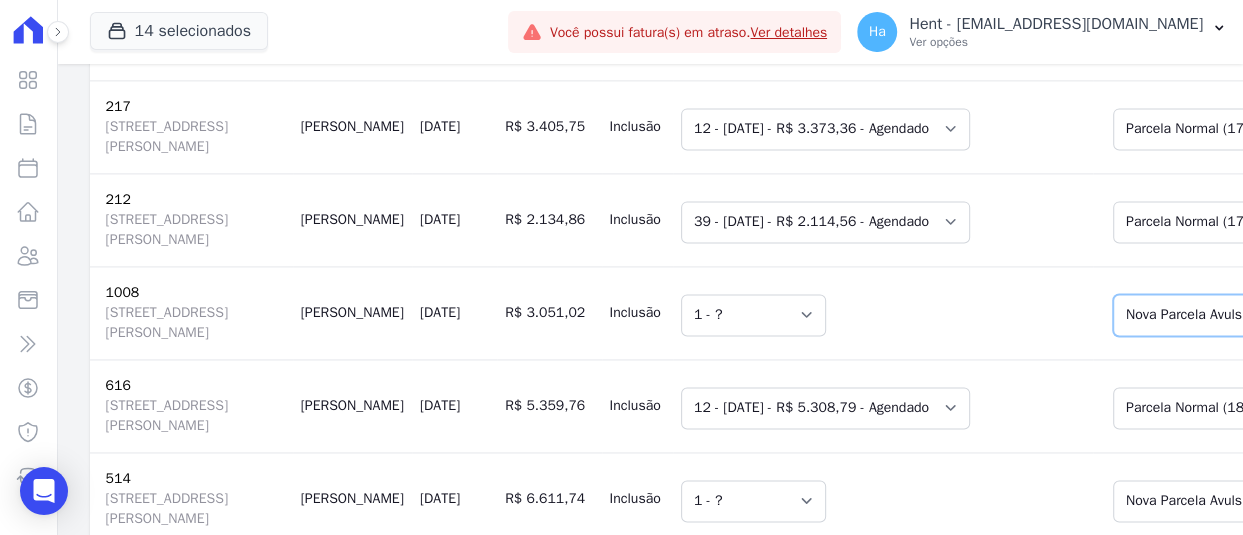 click on "Selecione uma
Nova Parcela Avulsa
Parcela Avulsa Existente
Outros (1 X R$ 13.512,24)
Chaves (1 X R$ 20.788,06)
Outros (1 X R$ 15.412,26)
Financiamento CEF (1 X R$ 245.195,11)
Parcela Normal (1 X R$ 3.068,30)
Sinal (1 X R$ 15.500,04)
Parcela Normal (17 X R$ 3.022,00)" at bounding box center [1265, 315] 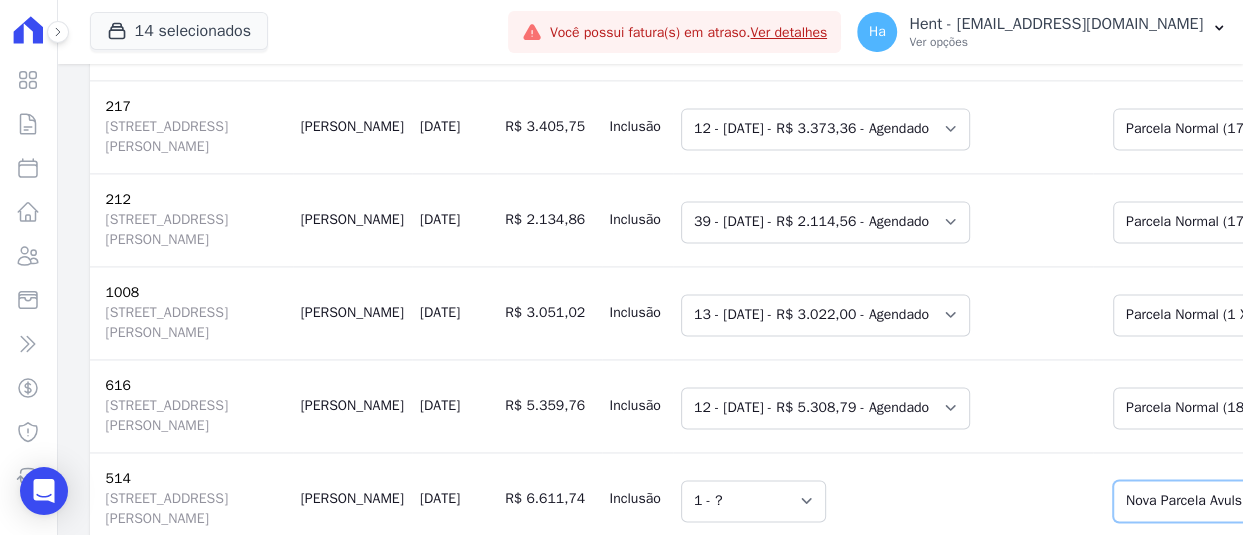 click on "Selecione uma
Nova Parcela Avulsa
Parcela Avulsa Existente
Outros (1 X R$ 13.638,27)
Sinal (1 X R$ 61.580,02)
Outros (1 X R$ 46.342,14)
Parcela Normal (1 X R$ 6.548,87)
Intercalada (3 X R$ 42.470,34)" at bounding box center (1245, 501) 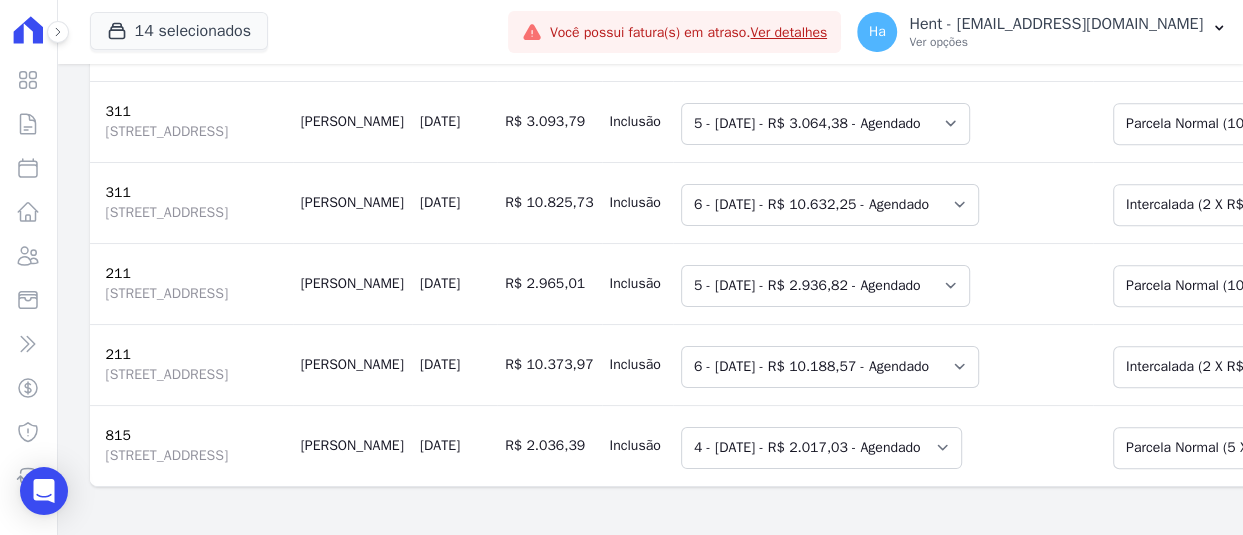 scroll, scrollTop: 228, scrollLeft: 0, axis: vertical 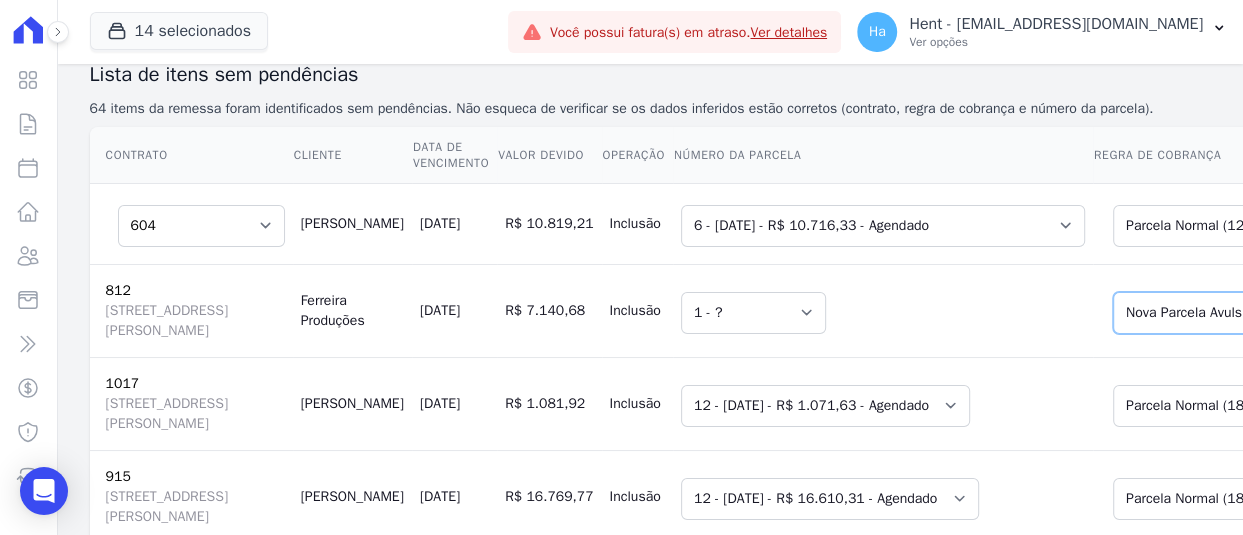 click on "Selecione uma
Nova Parcela Avulsa
Parcela Avulsa Existente
Outros (1 X R$ 15.576,00)
Parcela Normal (15 X R$ 12.886,88)
Sinal (1 X R$ 19.424,00)
Parcela Normal (2 X R$ 53.581,64)
Outros (18 X R$ 13.833,33)
Outros (18 X R$ 13.833,33)" at bounding box center [1253, 313] 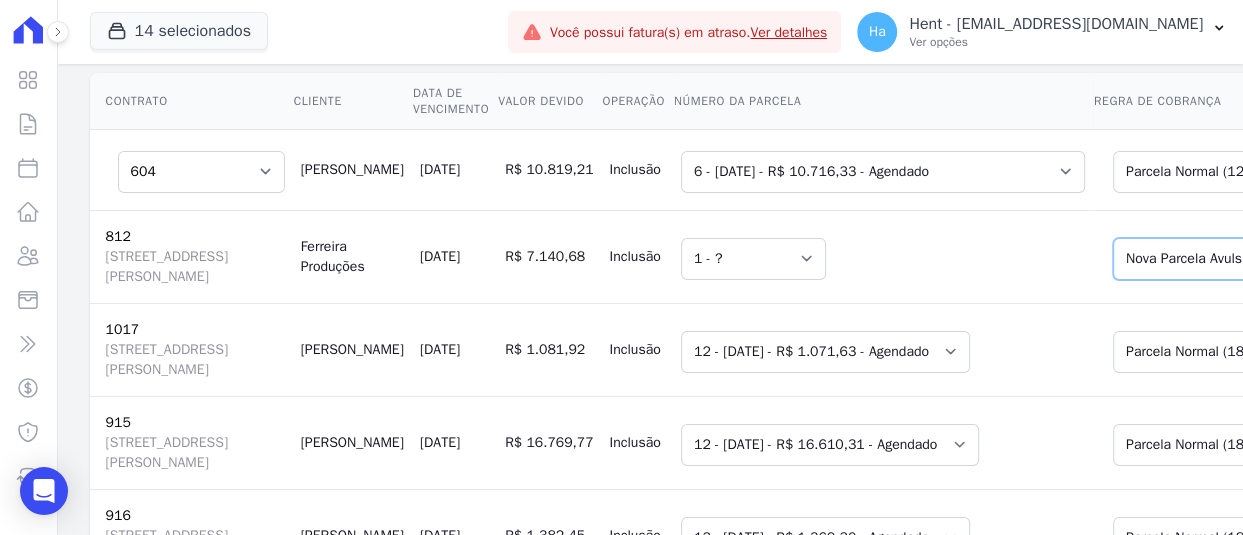 scroll, scrollTop: 328, scrollLeft: 0, axis: vertical 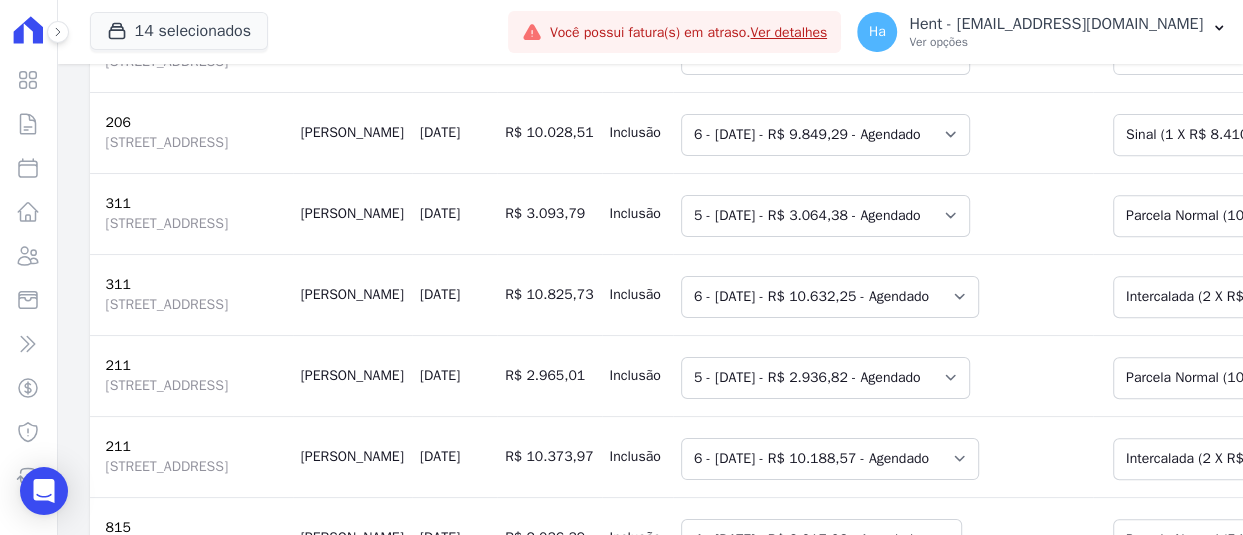 click on "Selecione uma
Nova Parcela Avulsa
Parcela Avulsa Existente
Outros (1 X R$ 256.585,95)
Parcela Normal (1 X R$ 3.517,85)
Sinal (1 X R$ 34.681,76)
Sinal (1 X R$ 24.540,52)" at bounding box center (1245, -270) 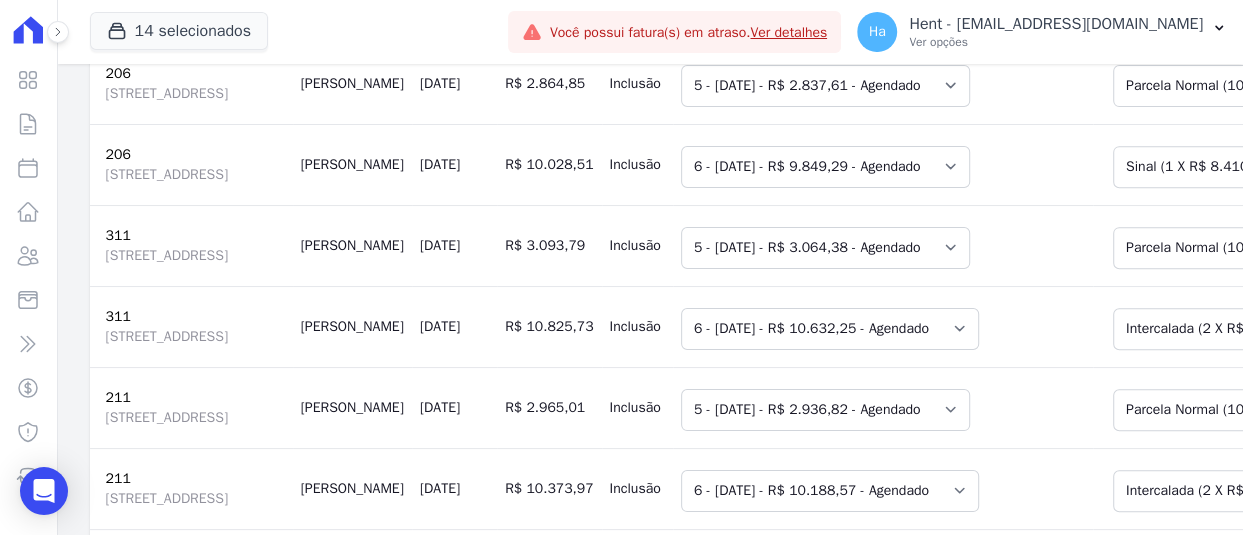 select on "8725c534-3712-47b7-b41a-1a057fc5ce7a" 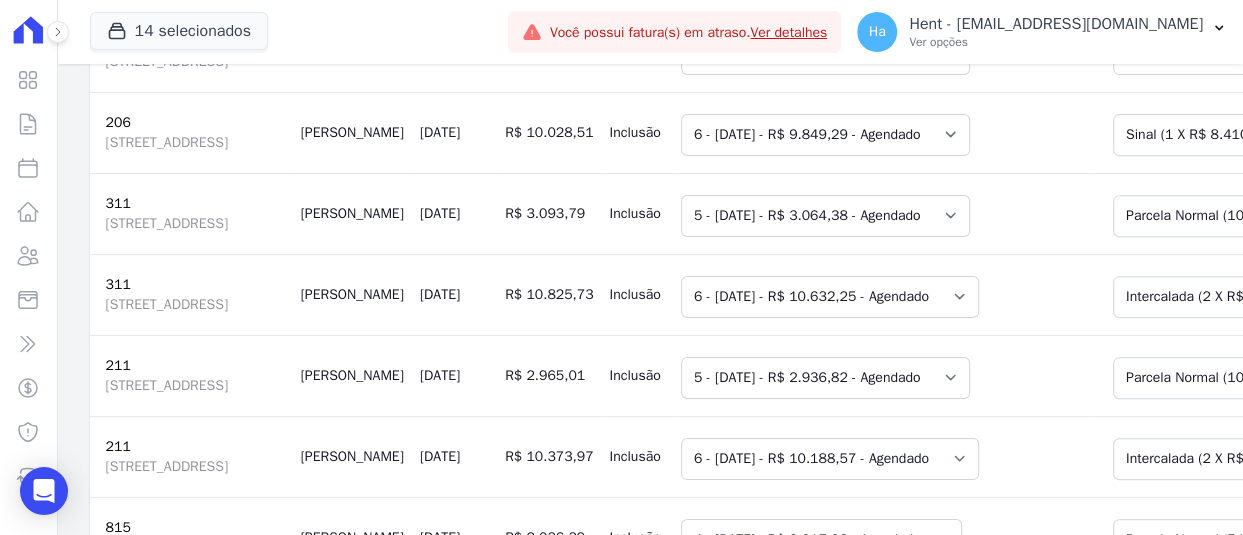 click on "Selecione uma
Nova Parcela Avulsa
Parcela Avulsa Existente
Sinal (1 X R$ 43.052,16)
Parcela Normal (1 X R$ 4.020,40)
Sinal (1 X R$ 21.163,39)
Outros (1 X R$ 283.904,57)" at bounding box center [1245, -189] 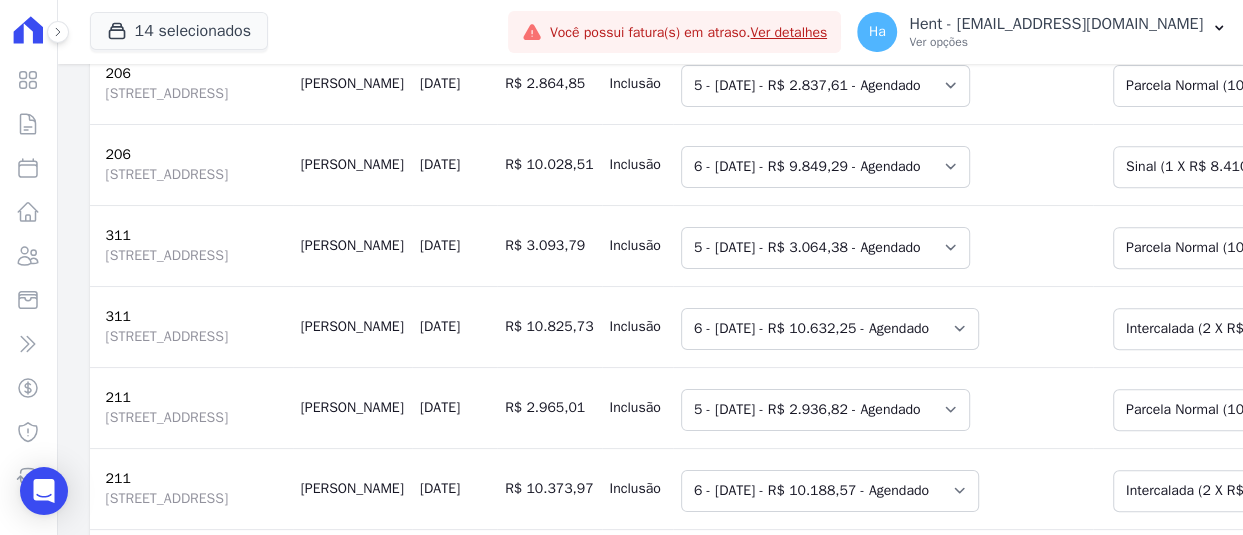 select on "bb1bc6f6-935d-4d95-9057-9d133c23223f" 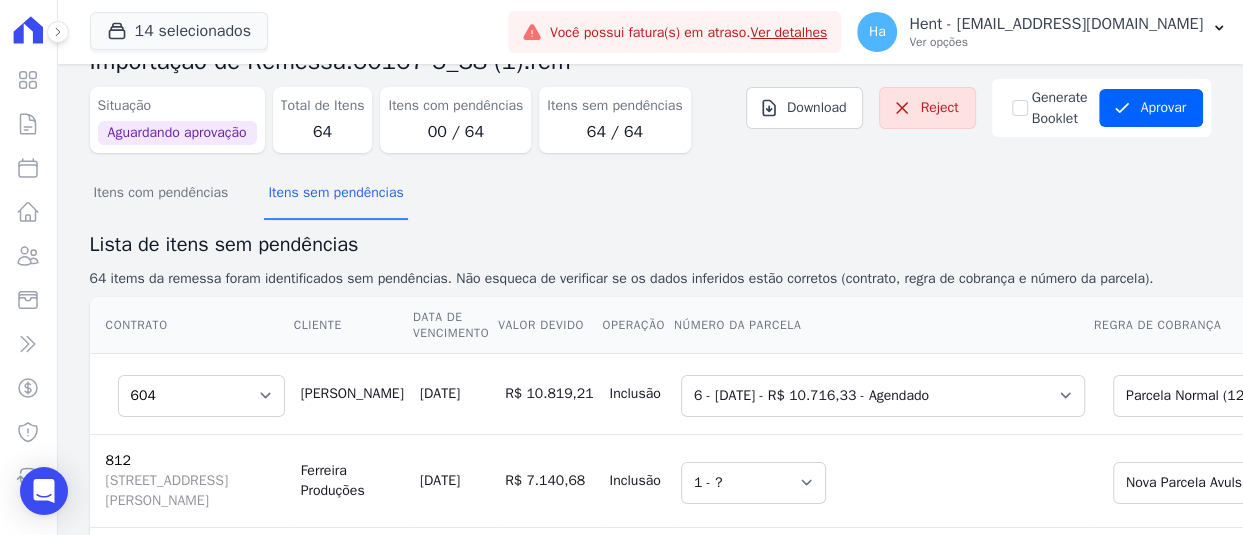 scroll, scrollTop: 0, scrollLeft: 0, axis: both 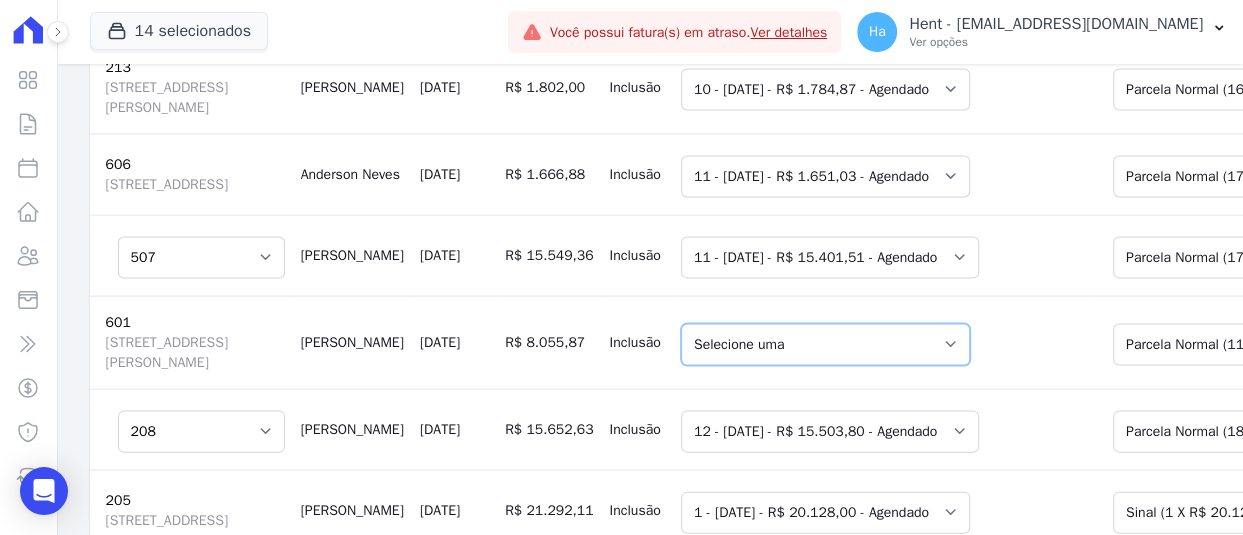 click on "Selecione uma
5 - 10/08/2025 - R$ 7.979,27 - Agendado
6 - 10/09/2025 - R$ 7.979,27 - Agendado
7 - 10/10/2025 - R$ 7.979,27 - Agendado
8 - 10/11/2025 - R$ 7.979,27 - Agendado
9 - 10/12/2025 - R$ 7.979,27 - Agendado
10 - 10/01/2026 - R$ 7.979,27 - Agendado
11 - 10/02/2026 - R$ 7.979,27 - Agendado" at bounding box center (825, 345) 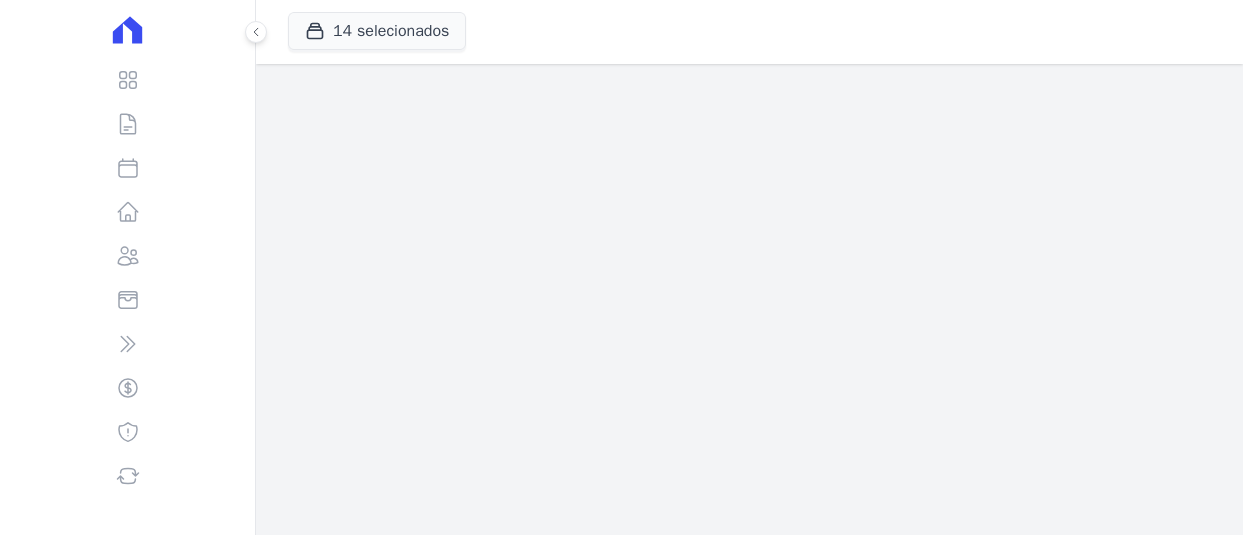 scroll, scrollTop: 0, scrollLeft: 0, axis: both 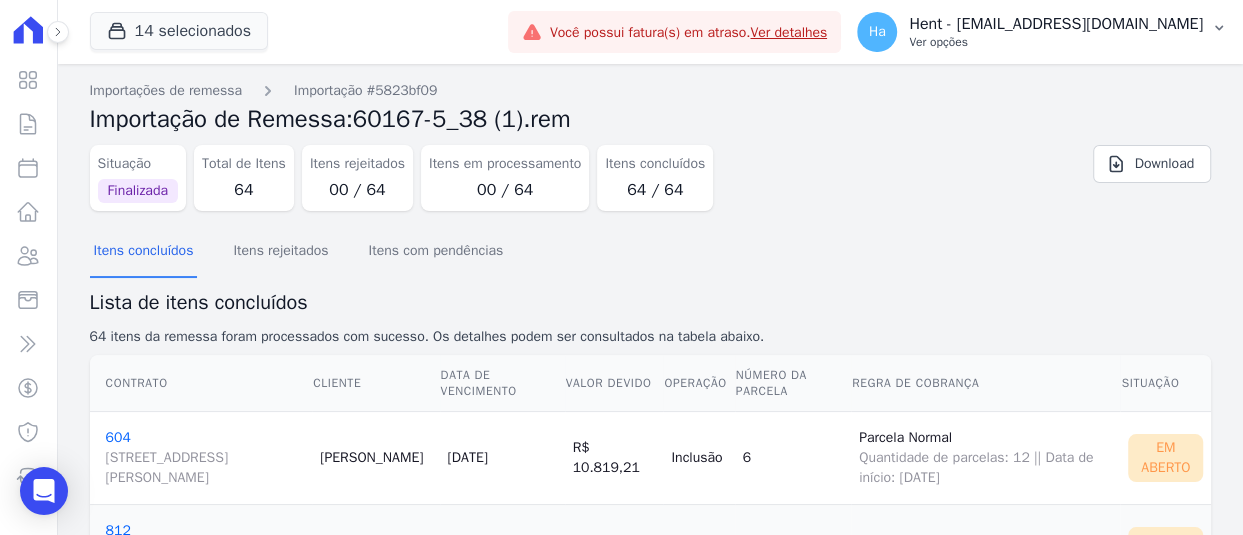 click on "Hent -  [EMAIL_ADDRESS][DOMAIN_NAME]" at bounding box center (1056, 24) 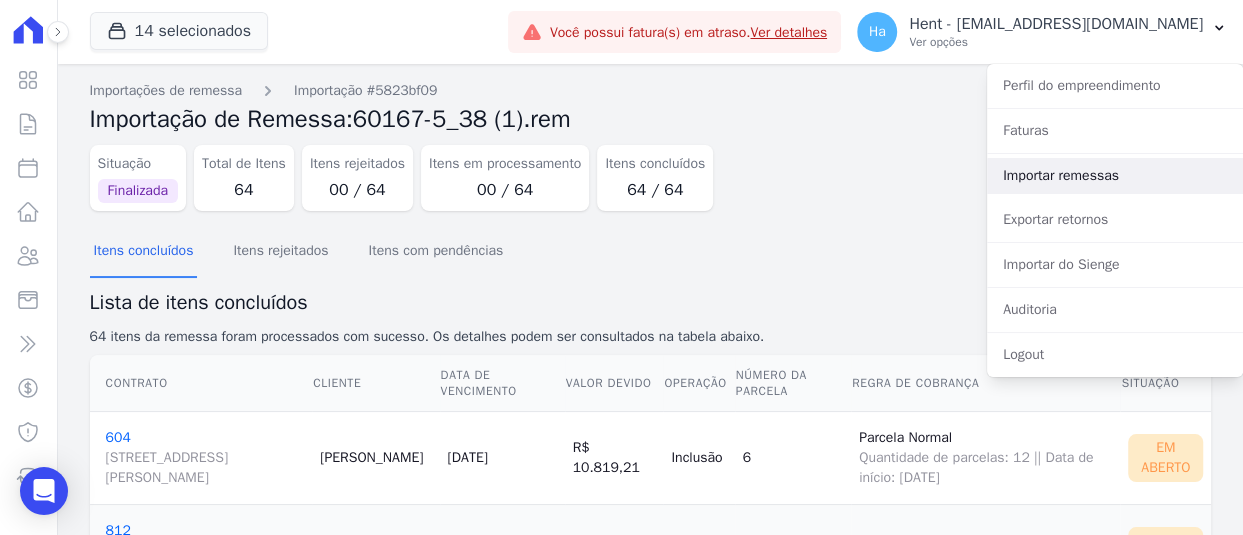 click on "Importar remessas" at bounding box center [1115, 176] 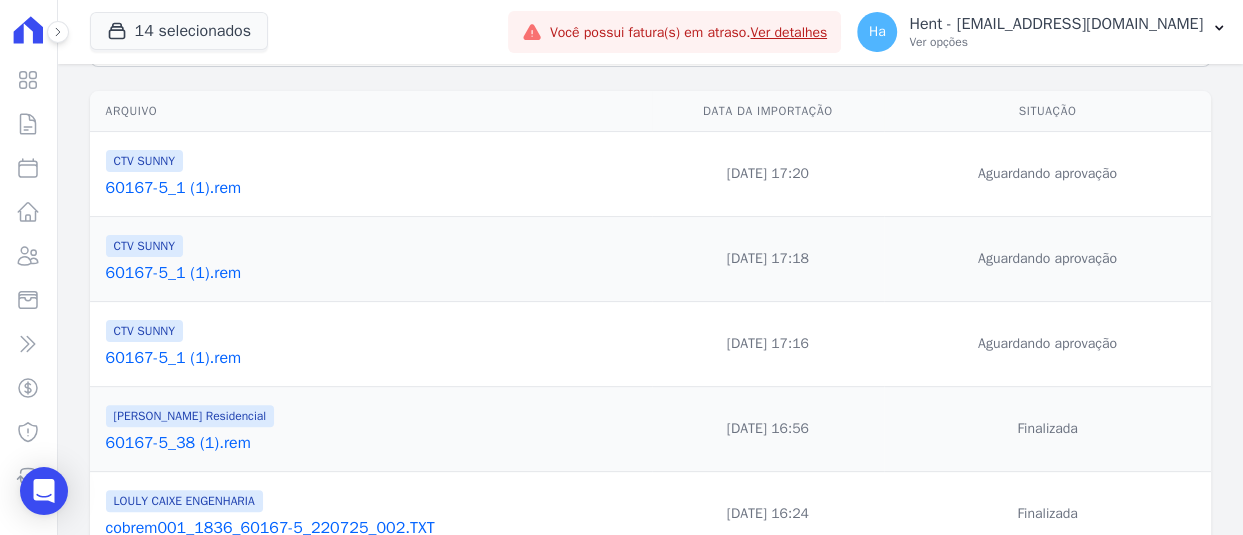 scroll, scrollTop: 300, scrollLeft: 0, axis: vertical 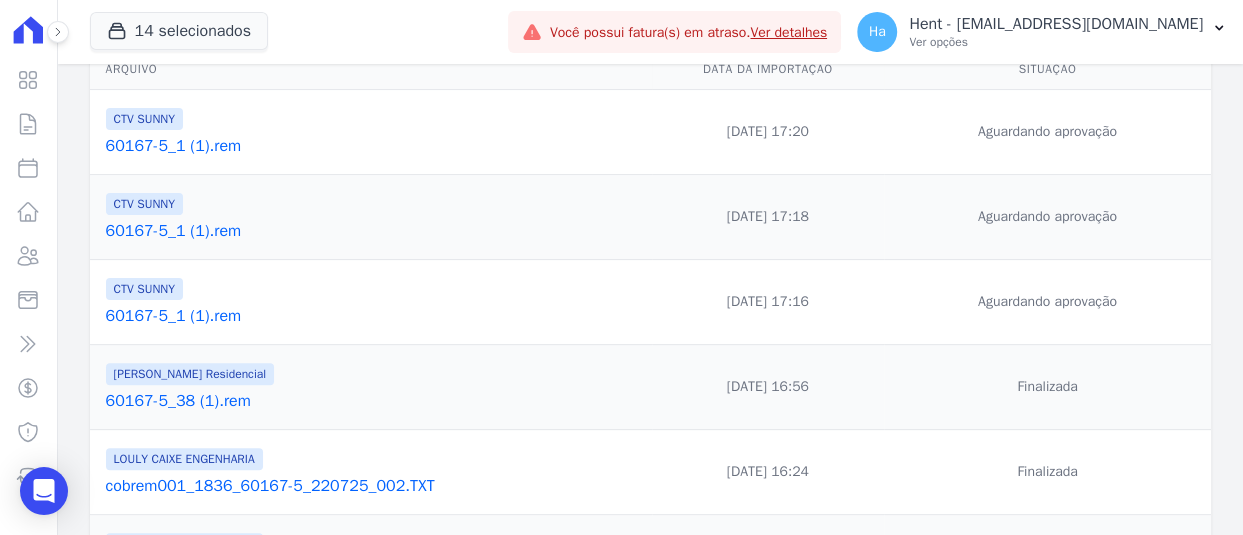 click on "60167-5_1 (1).rem" at bounding box center (375, 146) 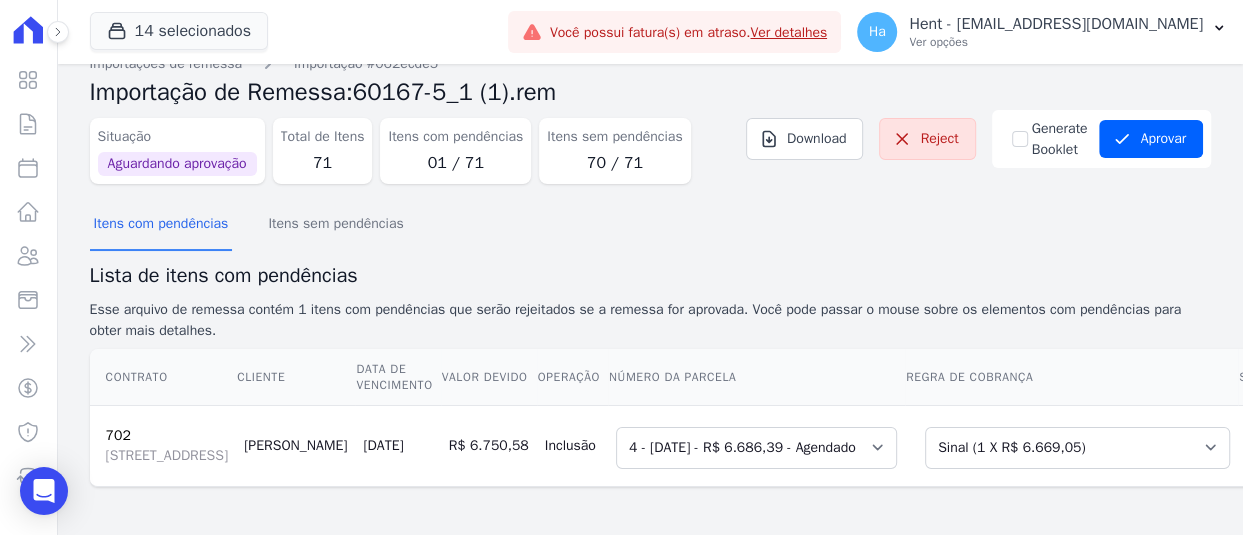 scroll, scrollTop: 153, scrollLeft: 0, axis: vertical 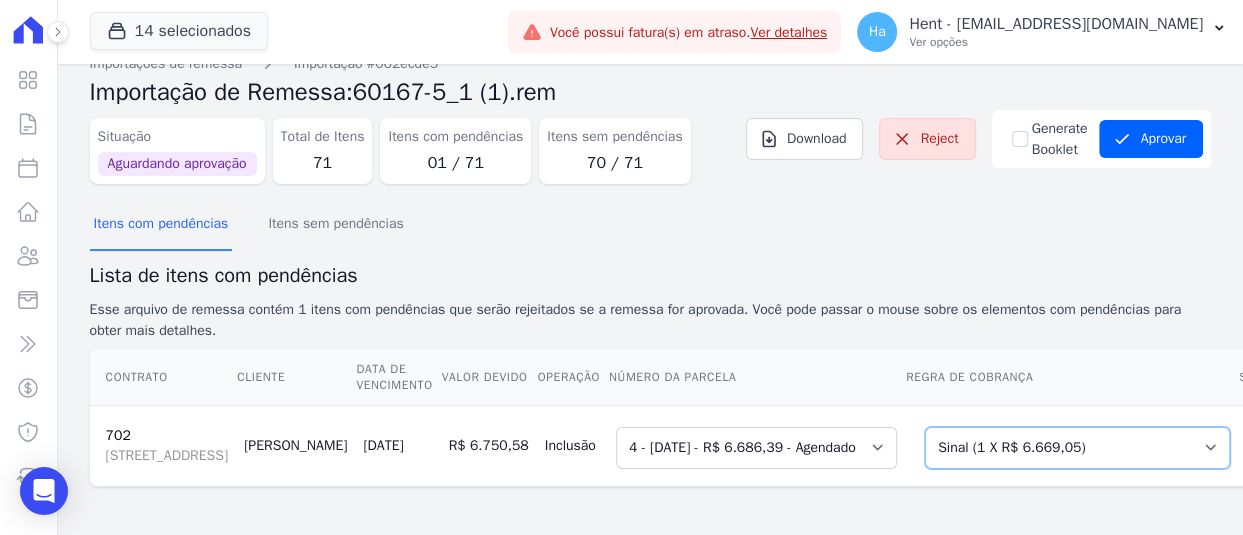 click on "Selecione uma
Nova Parcela Avulsa
Parcela Avulsa Existente
Outros (1 X R$ 9.870,00)
Sinal (1 X R$ 1.734,12)
Outros (1 X R$ 9.870,00)
Outros (1 X R$ 26.992,83)
Financiamento CEF (1 X R$ 188.000,00)
Sinal (1 X R$ 6.669,05)
Sinal (1 X R$ 1.734,00)
Sinal (1 X R$ 1.734,12)" at bounding box center (1077, 448) 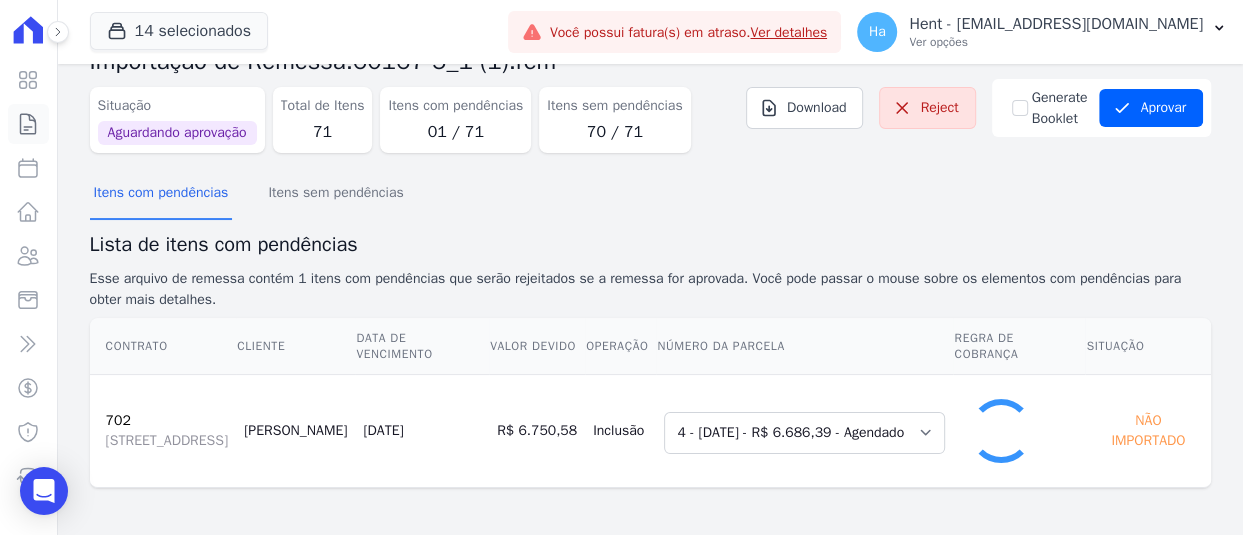 scroll, scrollTop: 78, scrollLeft: 0, axis: vertical 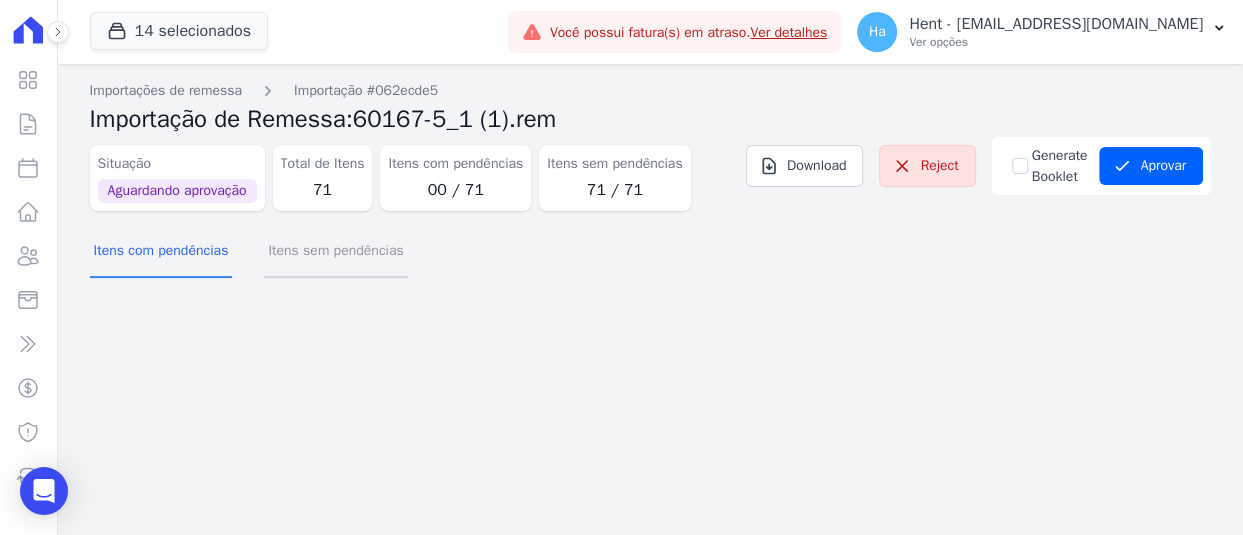 click on "Itens sem pendências" at bounding box center [335, 252] 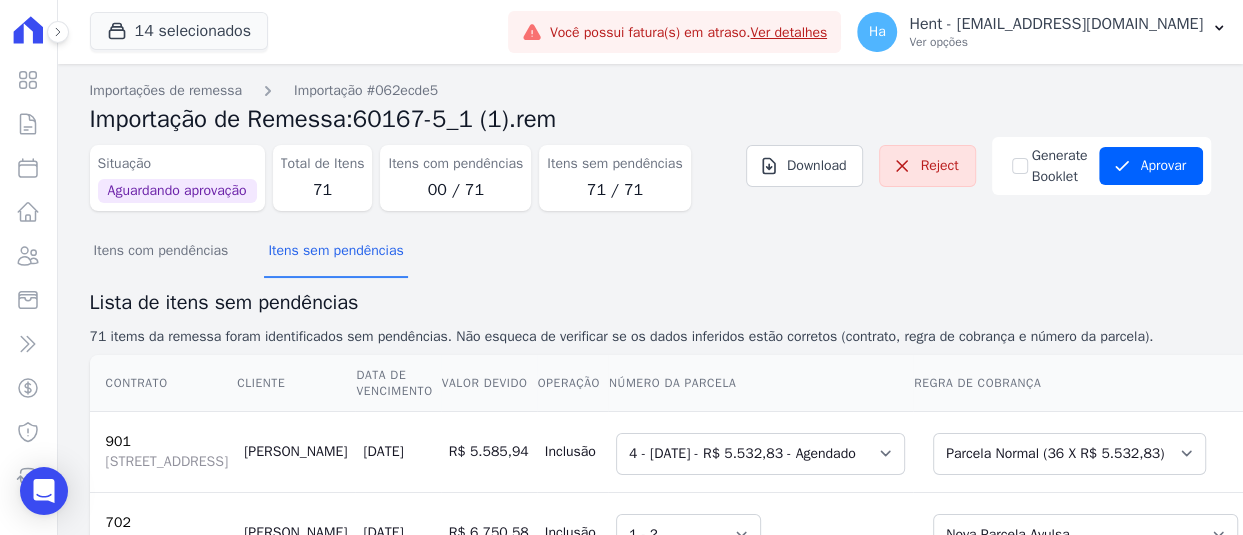 scroll, scrollTop: 390, scrollLeft: 0, axis: vertical 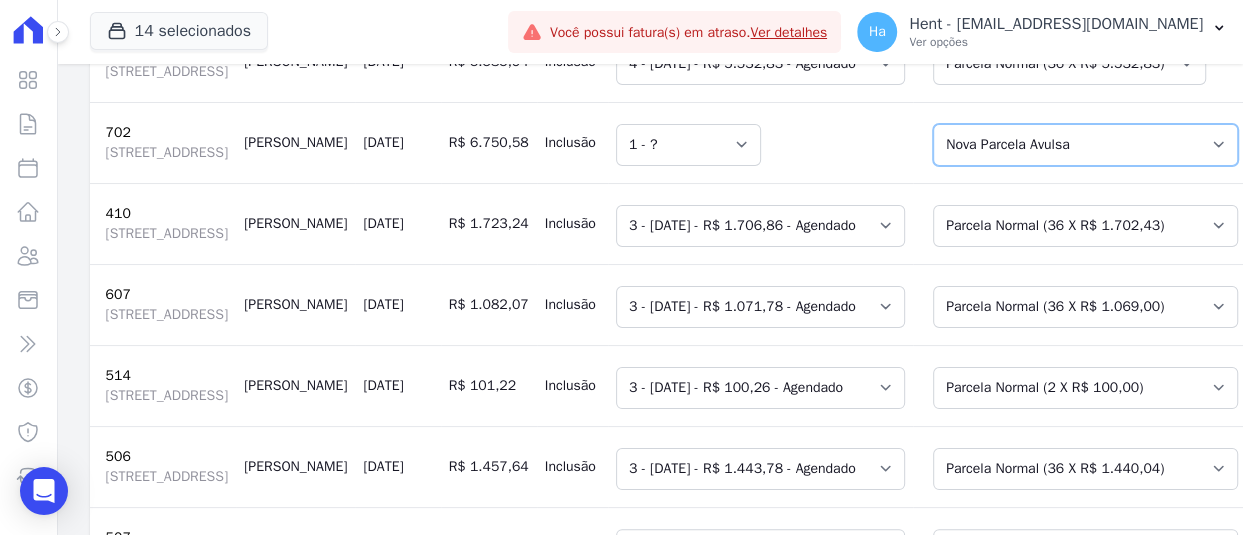 click on "Selecione uma
Nova Parcela Avulsa
Parcela Avulsa Existente
Outros (1 X R$ 9.870,00)
Sinal (1 X R$ 1.734,12)
Outros (1 X R$ 9.870,00)
Outros (1 X R$ 26.992,83)
Financiamento CEF (1 X R$ 188.000,00)
Sinal (1 X R$ 6.669,05)
Sinal (1 X R$ 1.734,00)
Sinal (1 X R$ 1.734,12)" at bounding box center [1085, 145] 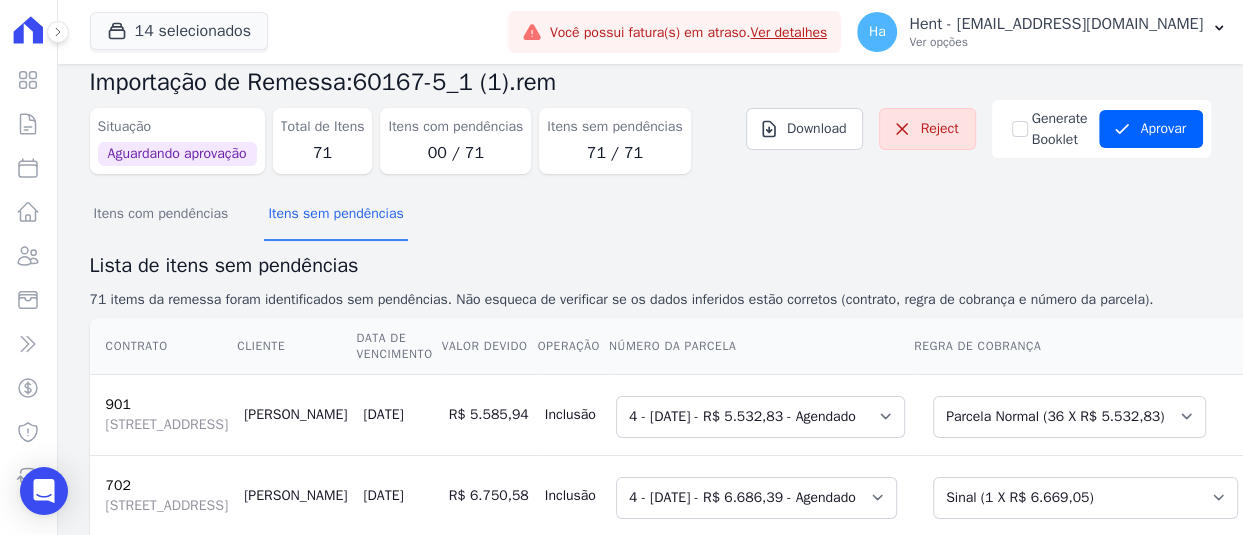 scroll, scrollTop: 0, scrollLeft: 0, axis: both 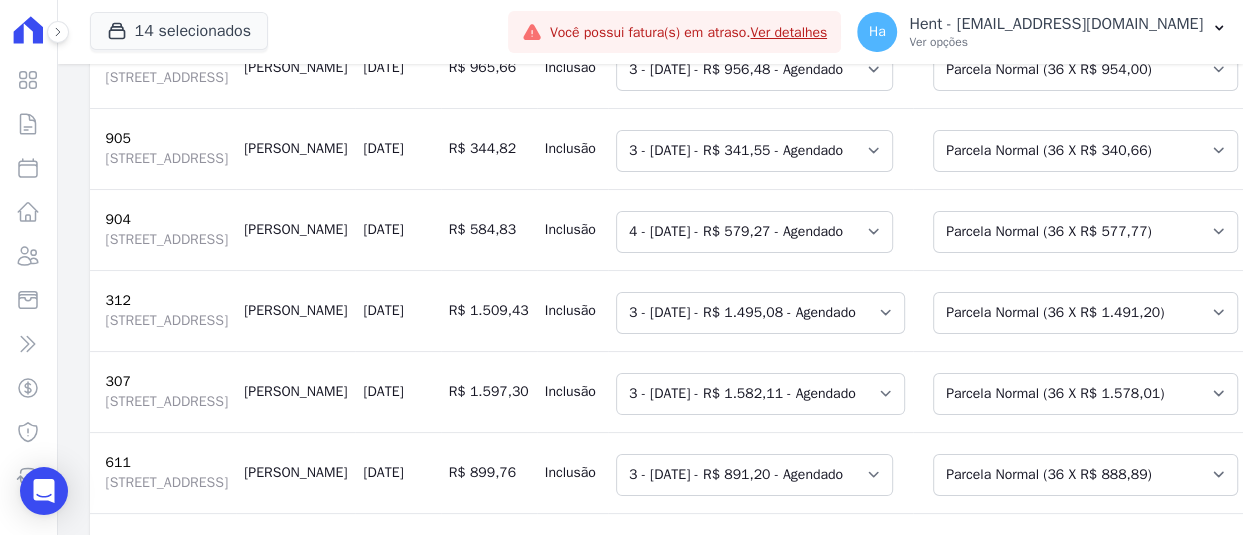 click on "Selecione uma
40 - [DATE] - R$ 891,19 - Agendado
41 - [DATE] - R$ 891,19 - Agendado
42 - [DATE] - R$ 891,19 - Agendado
43 - [DATE] - R$ 891,19 - Agendado
44 - [DATE] - R$ 891,19 - Agendado
45 - [DATE] - R$ 891,19 - Agendado
46 - [DATE] - R$ 891,19 - Agendado
47 - [DATE] - R$ 891,19 - Agendado
48 - [DATE] - R$ 891,19 - Agendado
49 - [DATE] - R$ 891,19 - Agendado
50 - [DATE] - R$ 891,19 - Agendado
51 - [DATE] - R$ 891,19 - Agendado
52 - [DATE] - R$ 891,19 - Agendado
53 - [DATE] - R$ 891,19 - Agendado
54 - [DATE] - R$ 891,19 - Agendado
55 - [DATE] - R$ 891,19 - Agendado
56 - [DATE] - R$ 891,19 - Agendado
57 - [DATE] - R$ 891,19 - Agendado
58 - [DATE] - R$ 891,19 - Agendado
59 - [DATE] - R$ 891,19 - Agendado
60 - [DATE] - R$ 891,19 - Agendado
61 - [DATE] - R$ 891,19 - Agendado
62 - [DATE] - R$ 891,19 - Agendado
63 - [DATE] - R$ 891,19 - Agendado" at bounding box center (754, -2198) 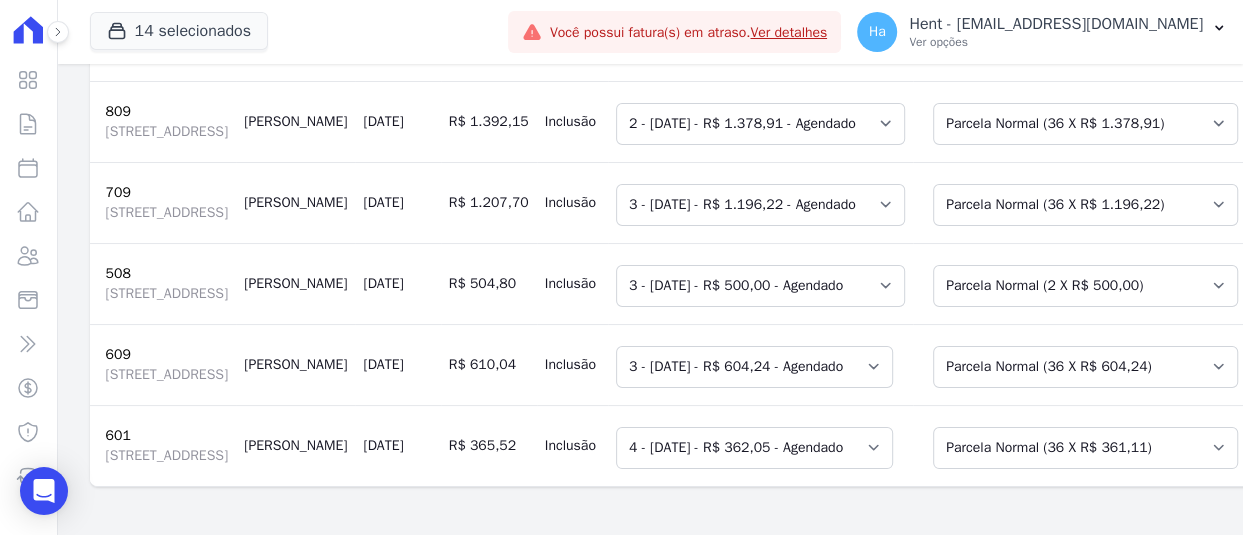 scroll, scrollTop: 13635, scrollLeft: 0, axis: vertical 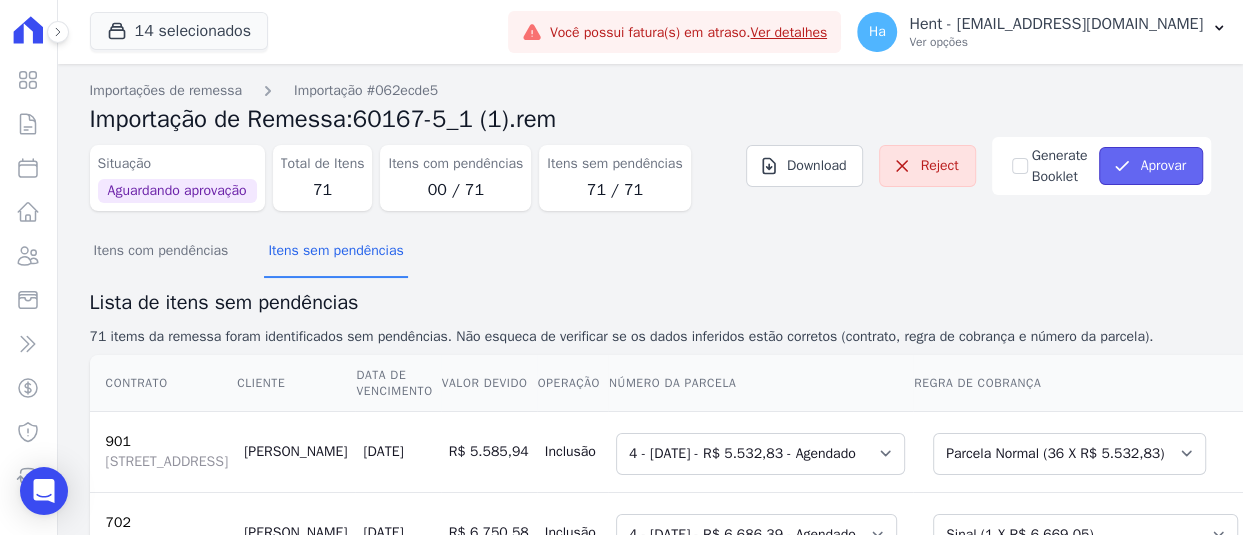 click on "Aprovar" at bounding box center (1151, 166) 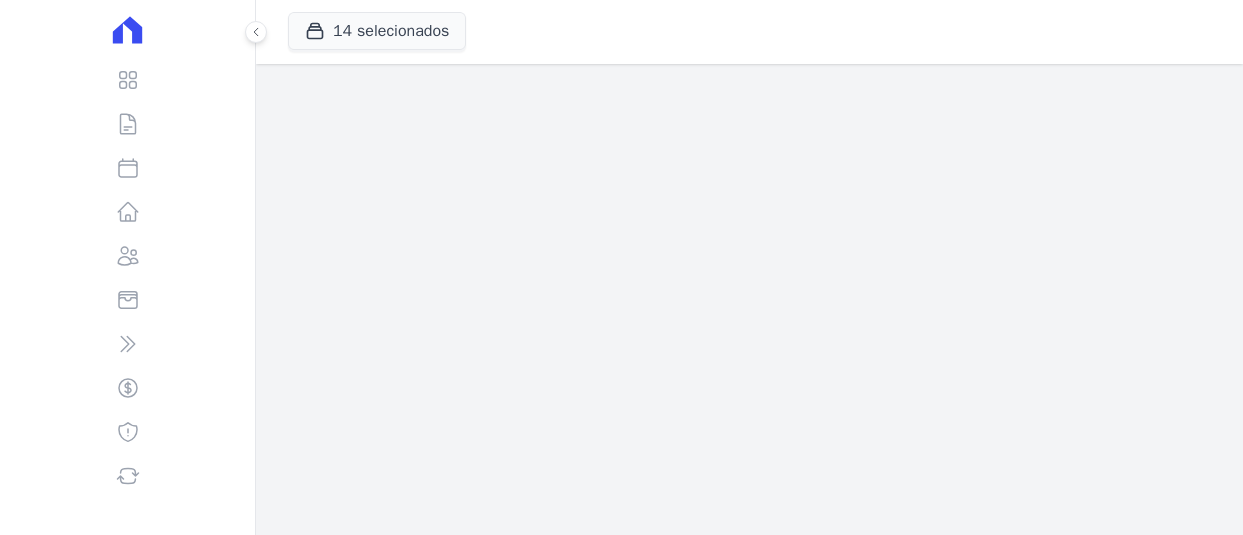 scroll, scrollTop: 0, scrollLeft: 0, axis: both 